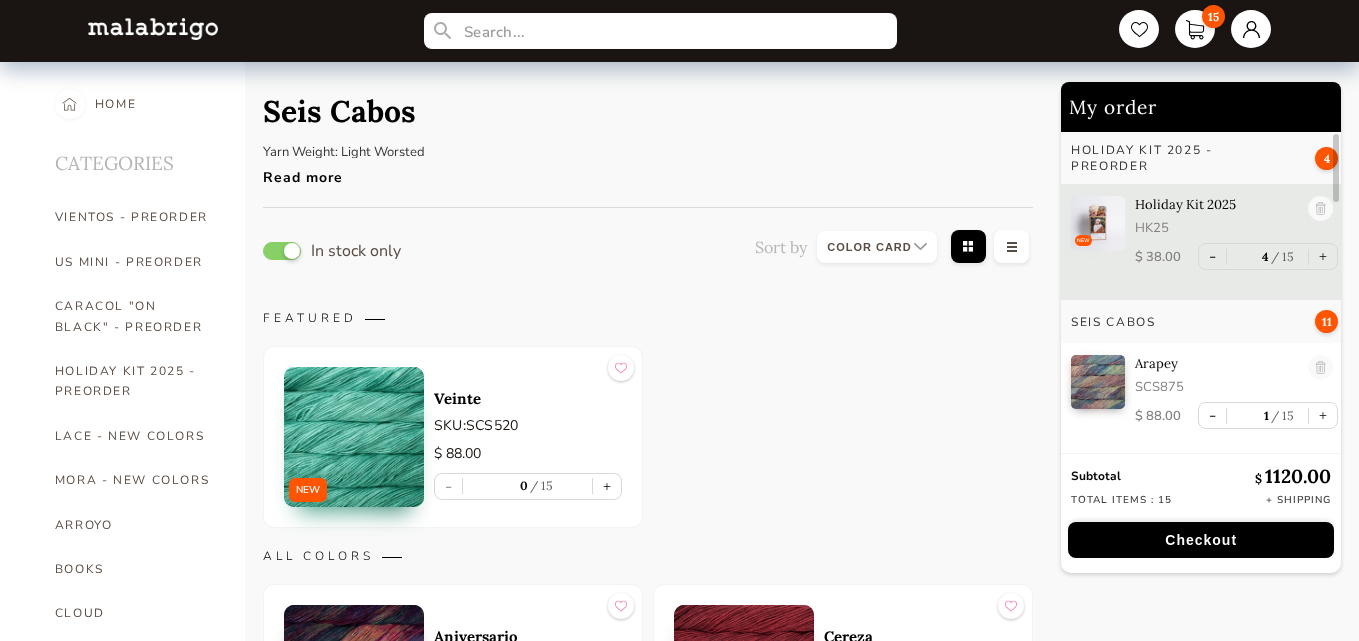 select on "INDEX" 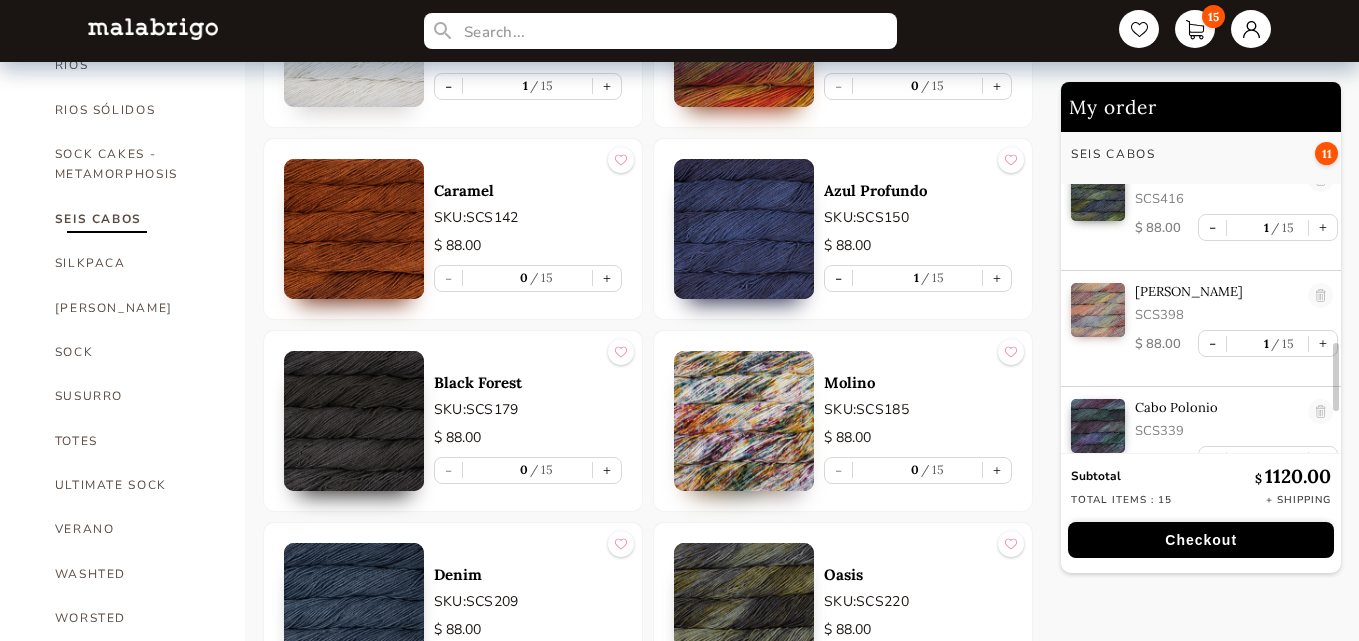 scroll, scrollTop: 1015, scrollLeft: 0, axis: vertical 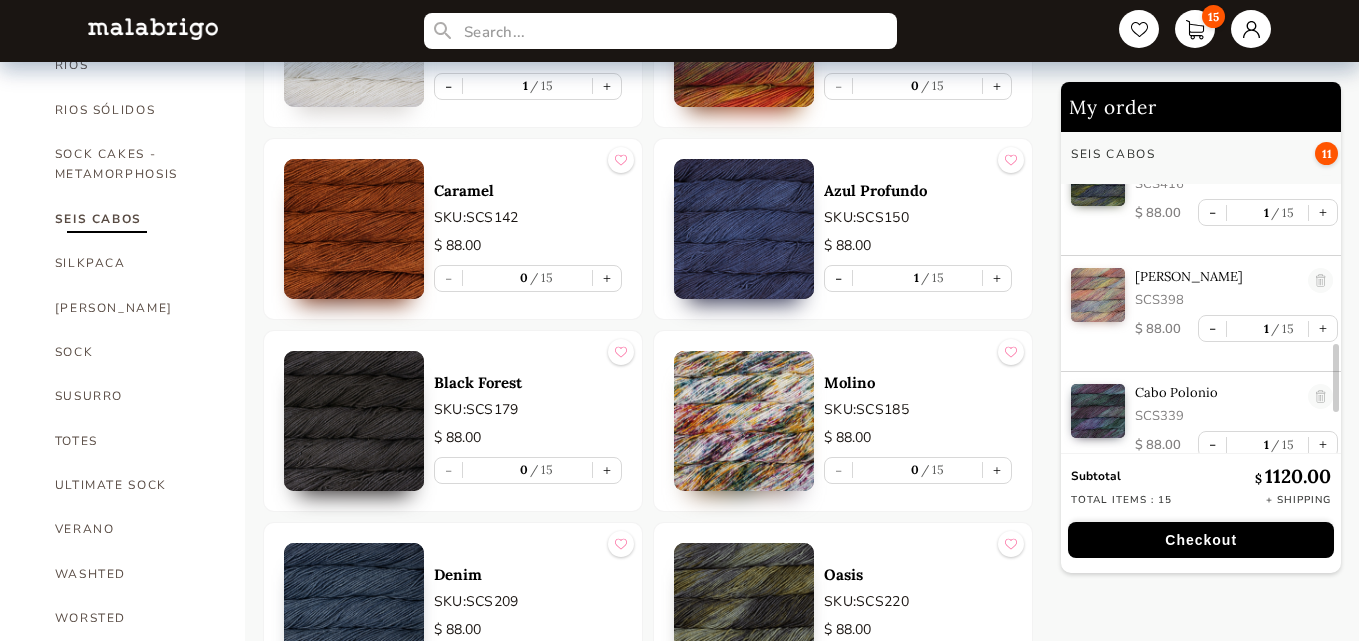 drag, startPoint x: 1337, startPoint y: 151, endPoint x: 1360, endPoint y: 361, distance: 211.25577 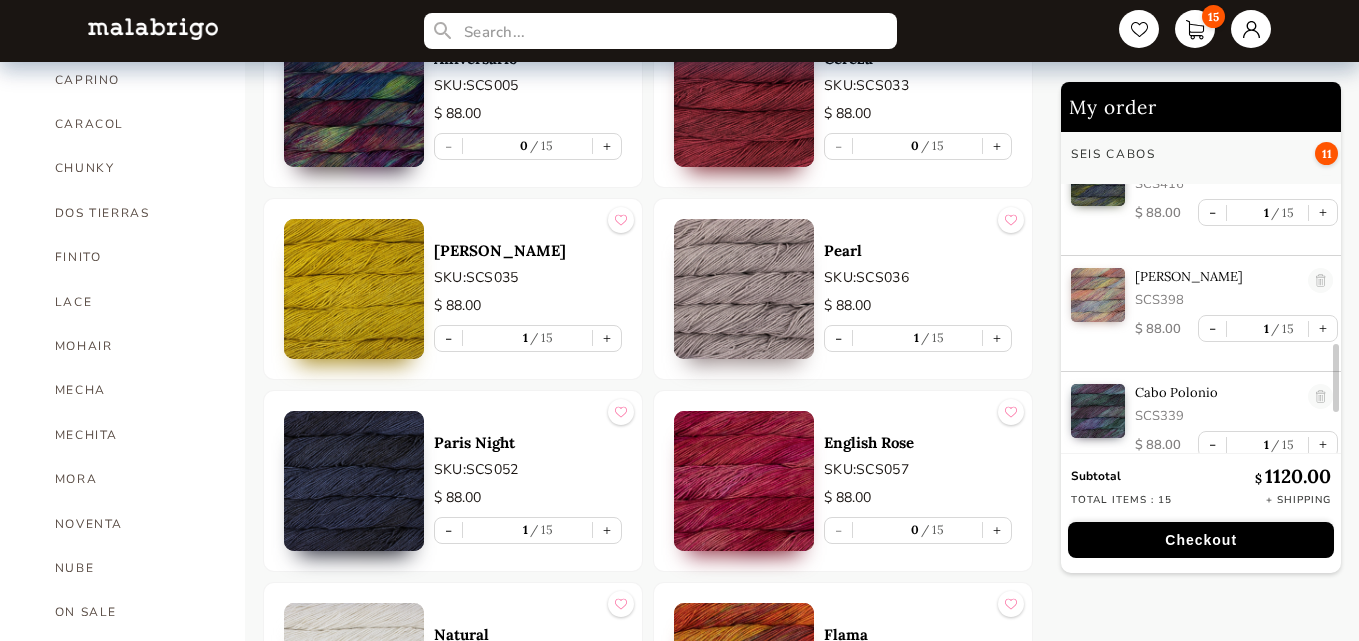scroll, scrollTop: 599, scrollLeft: 0, axis: vertical 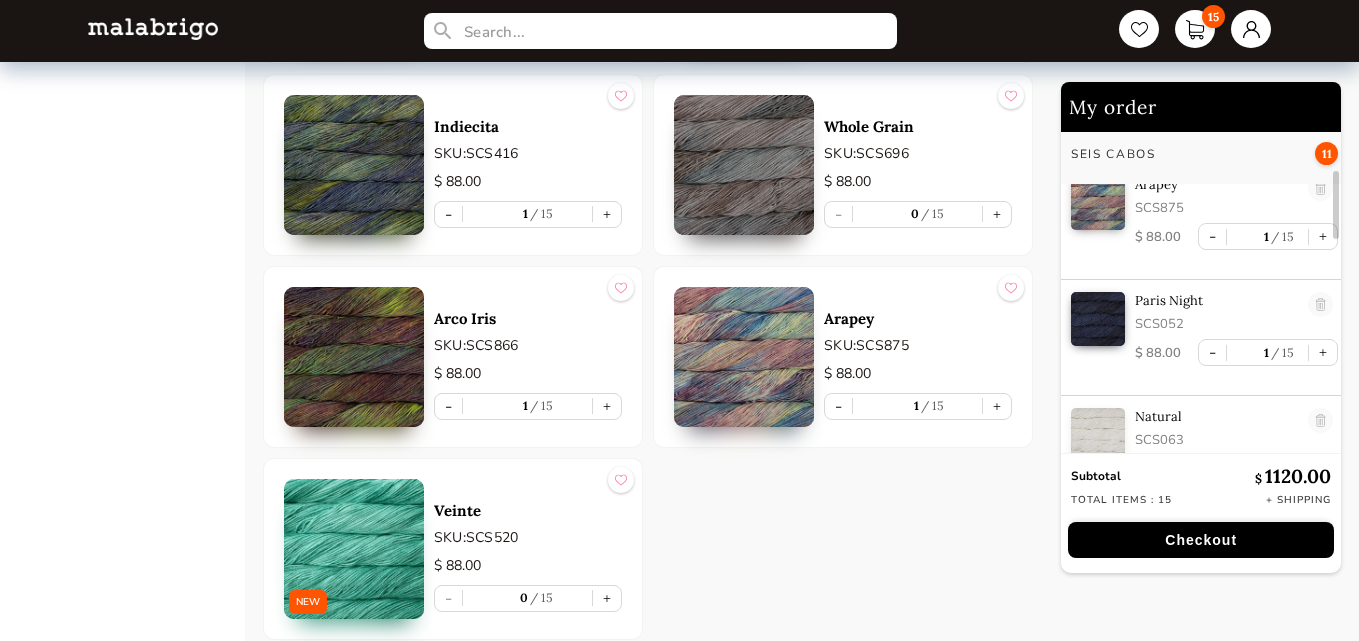 drag, startPoint x: 1336, startPoint y: 366, endPoint x: 1344, endPoint y: 193, distance: 173.18488 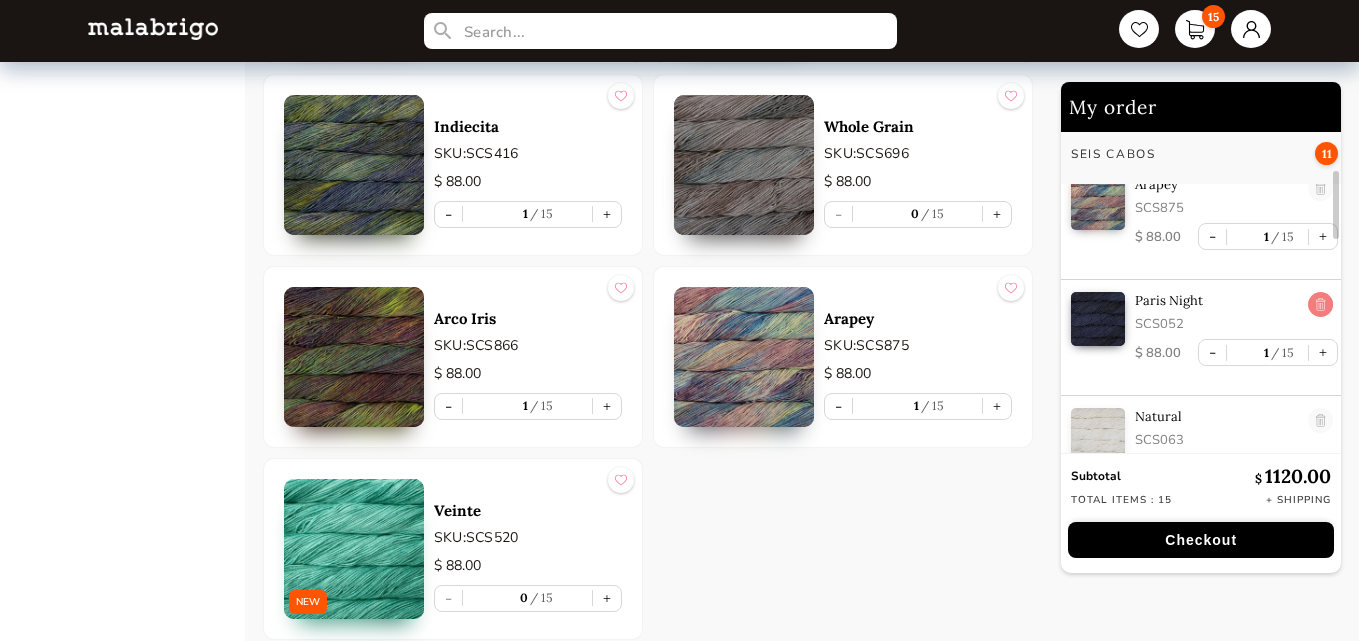 click at bounding box center [1320, 305] 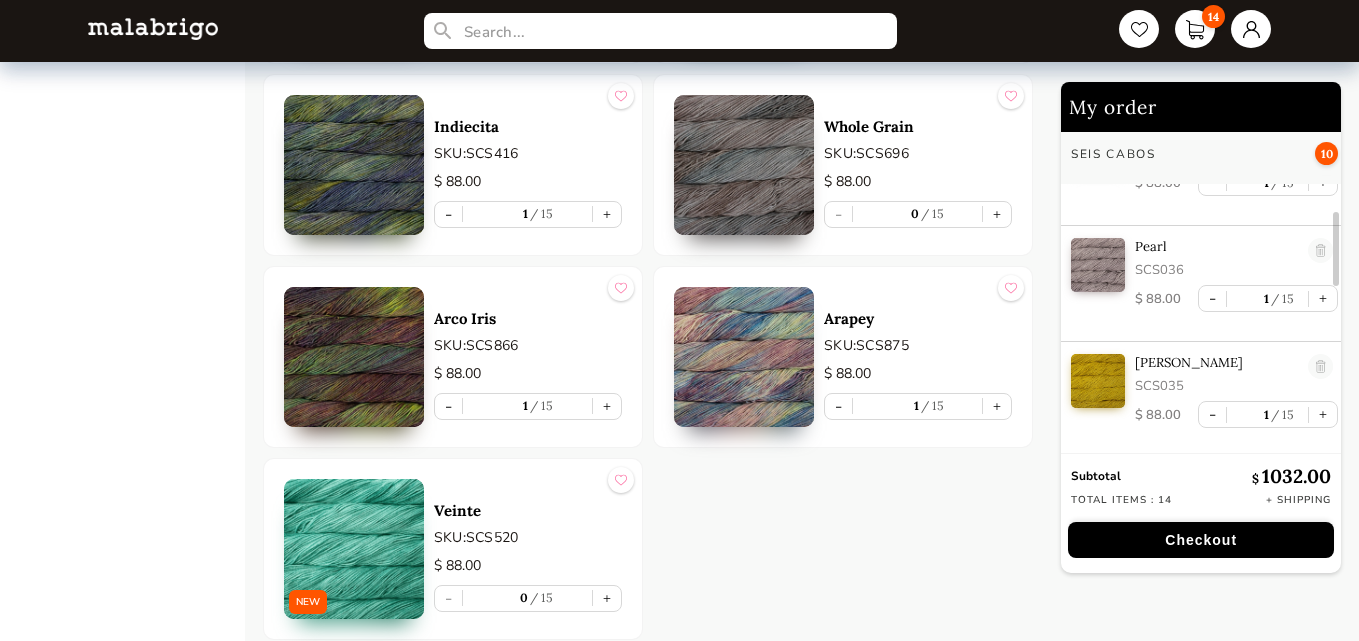 drag, startPoint x: 1334, startPoint y: 198, endPoint x: 1336, endPoint y: 237, distance: 39.051247 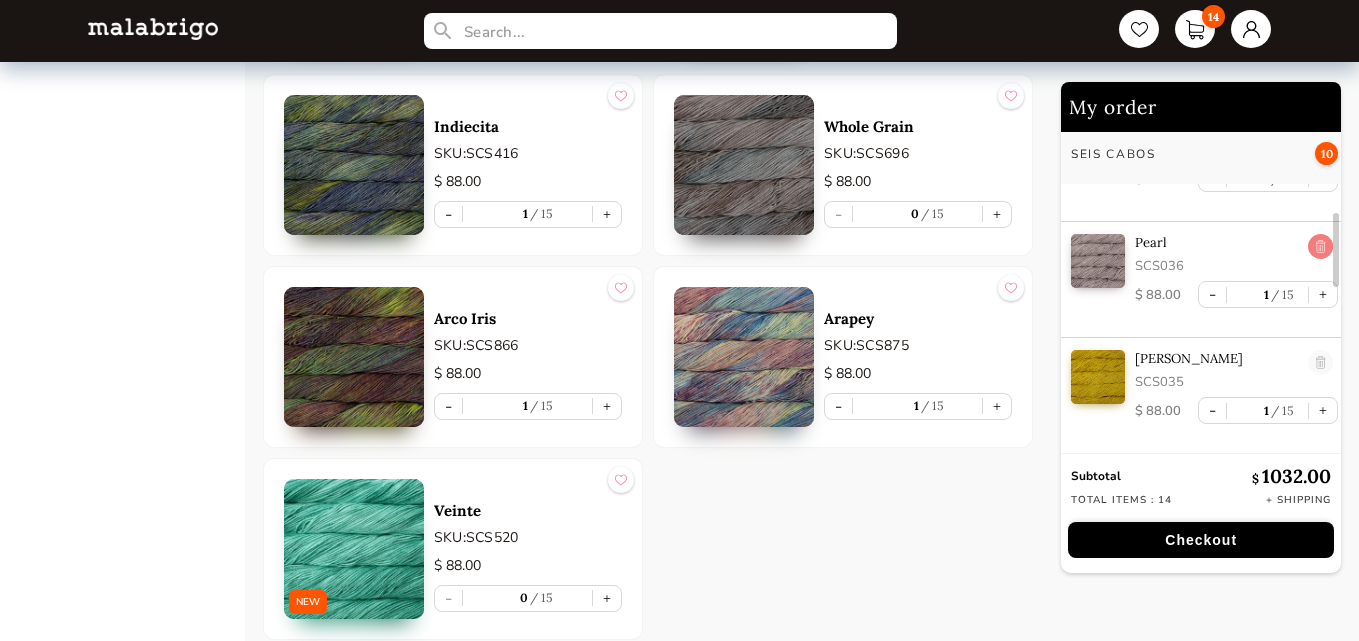 click at bounding box center [1320, 247] 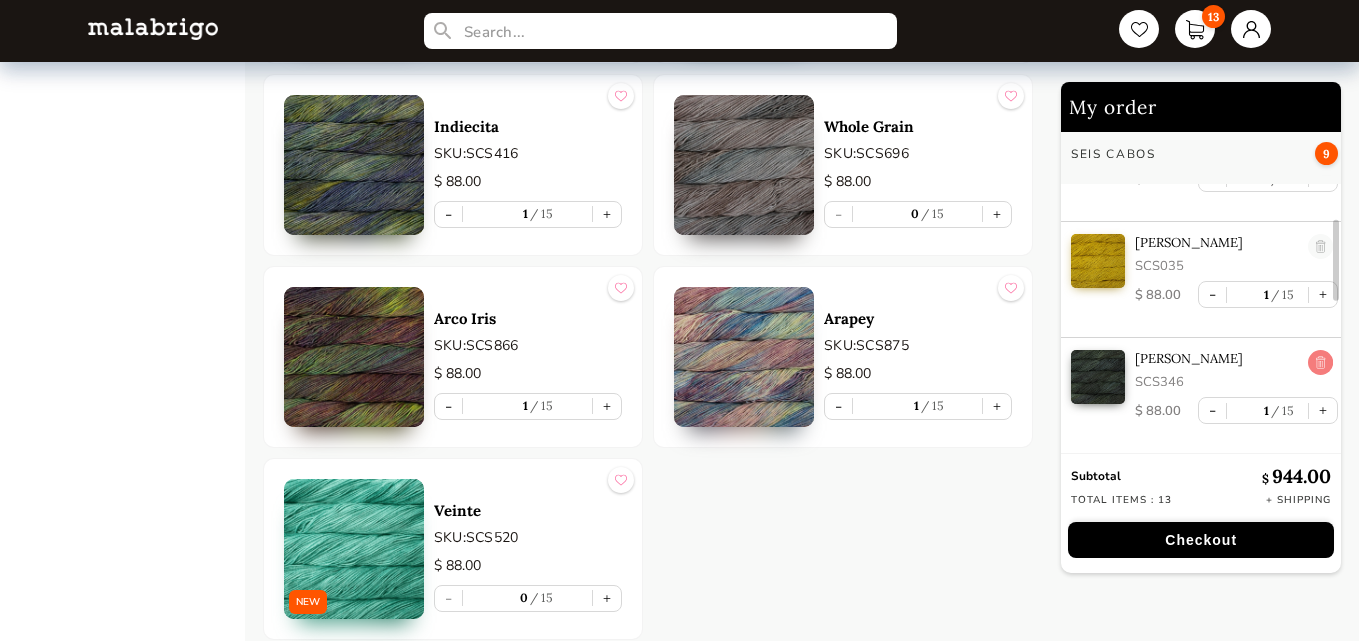 click at bounding box center [1320, 363] 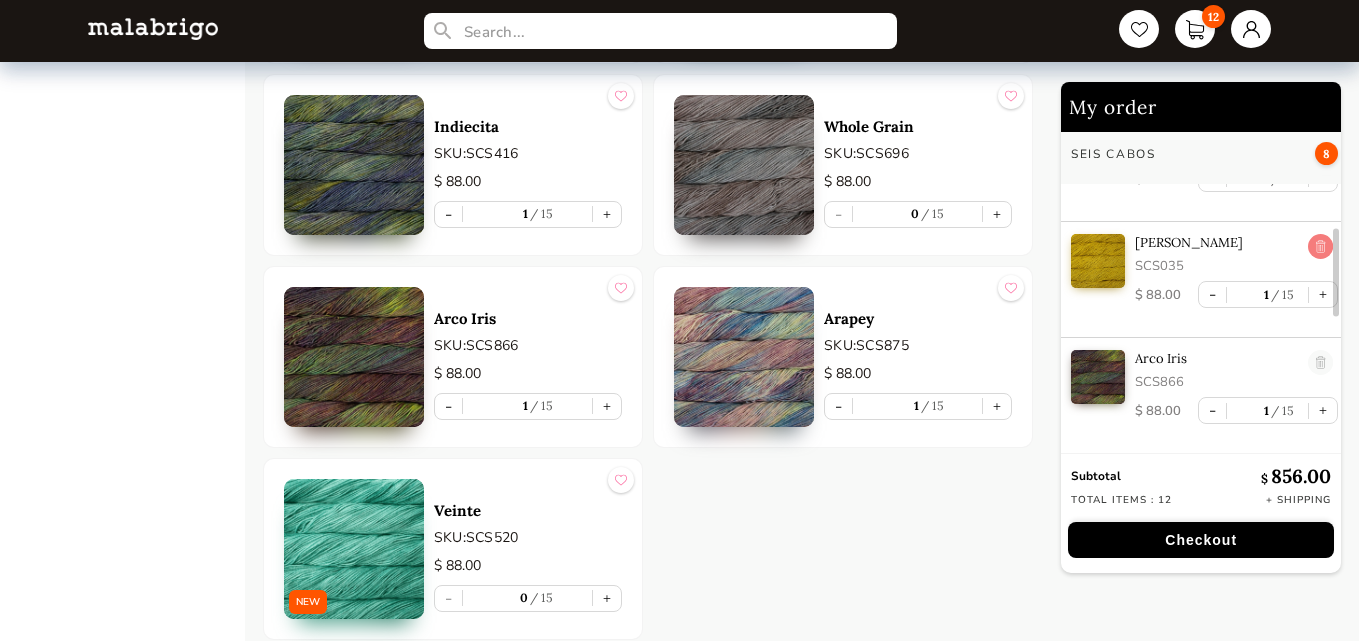 click at bounding box center (1320, 247) 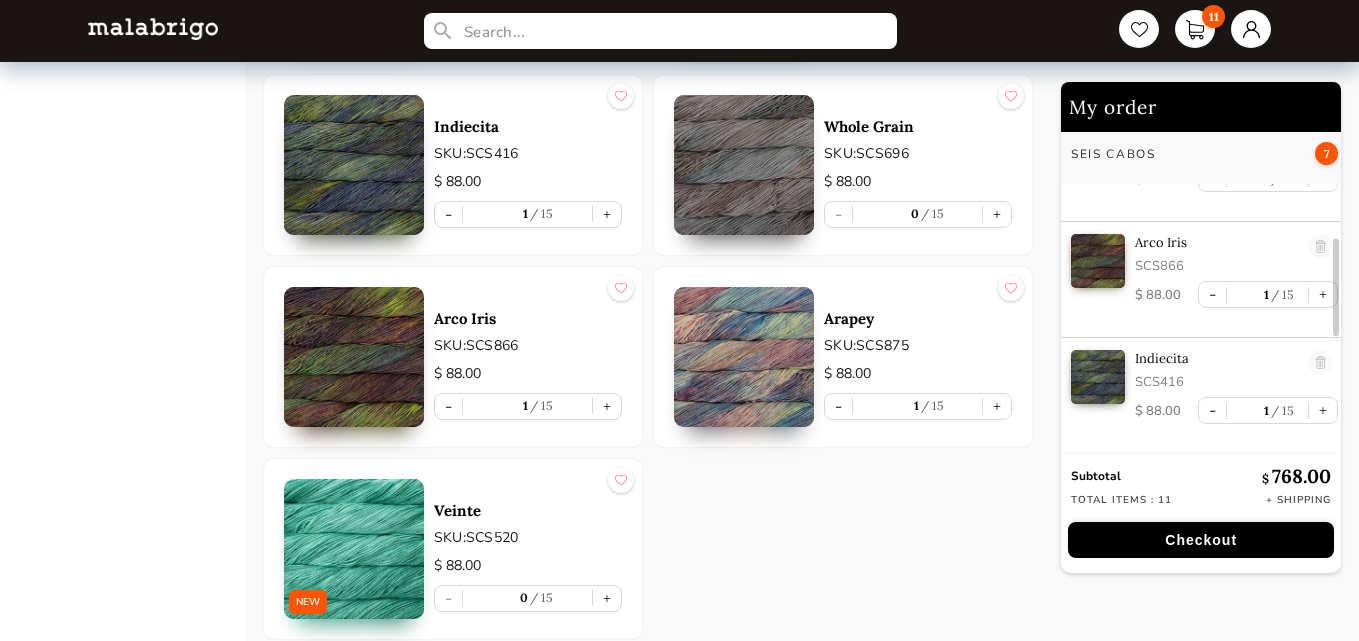 type on "0" 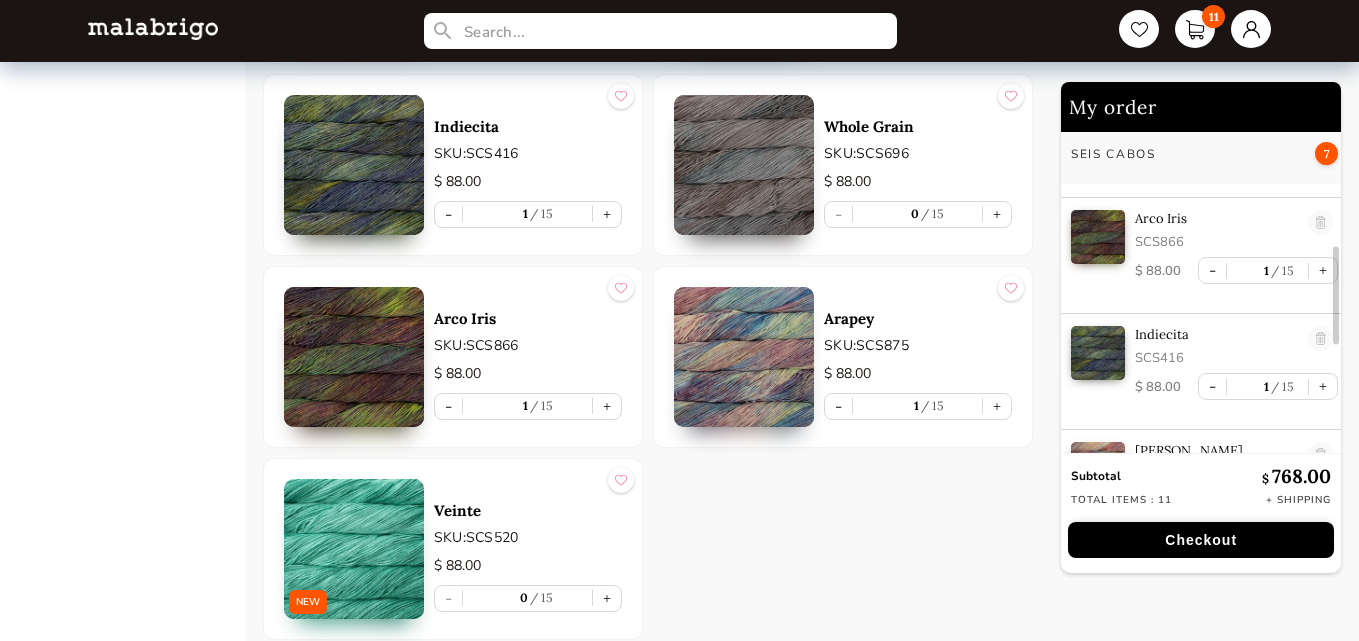 scroll, scrollTop: 383, scrollLeft: 0, axis: vertical 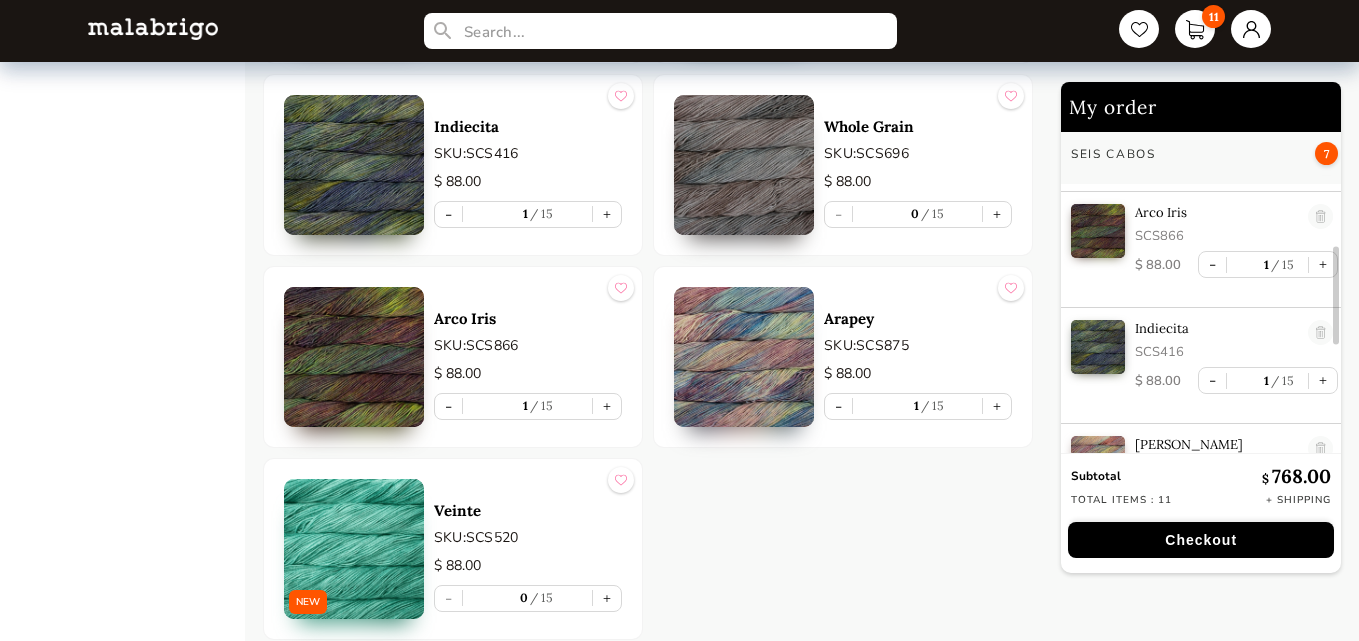 click at bounding box center (1336, 296) 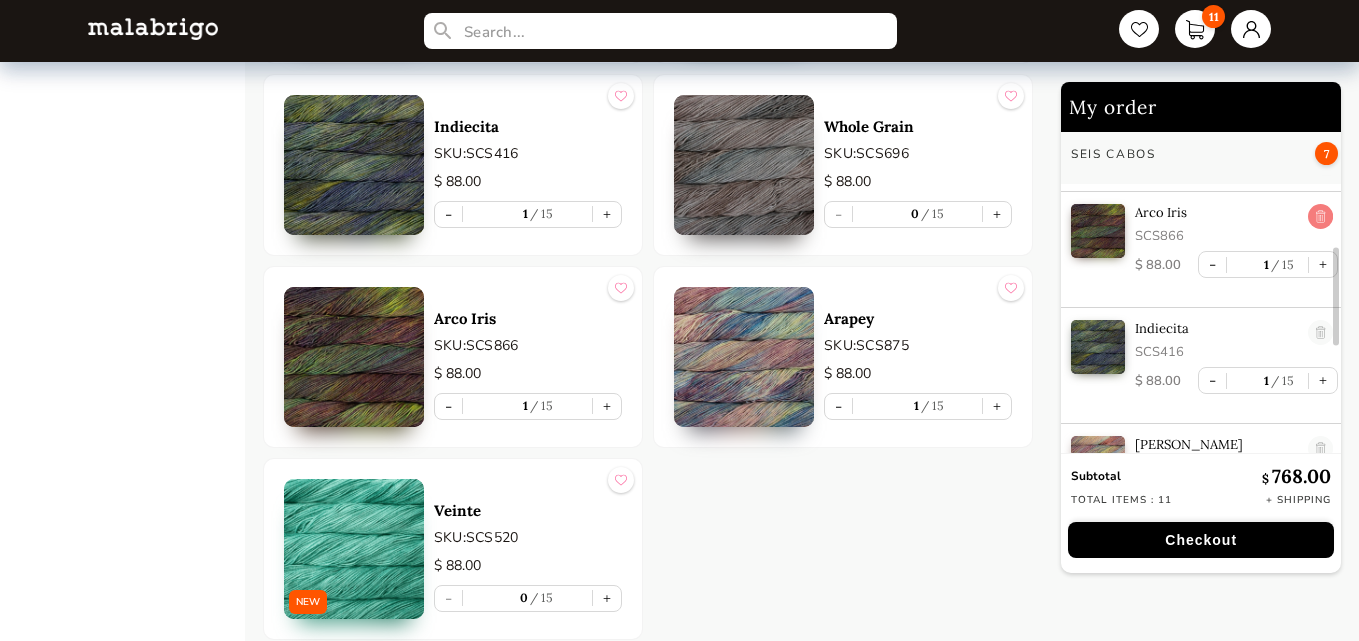 click at bounding box center [1320, 217] 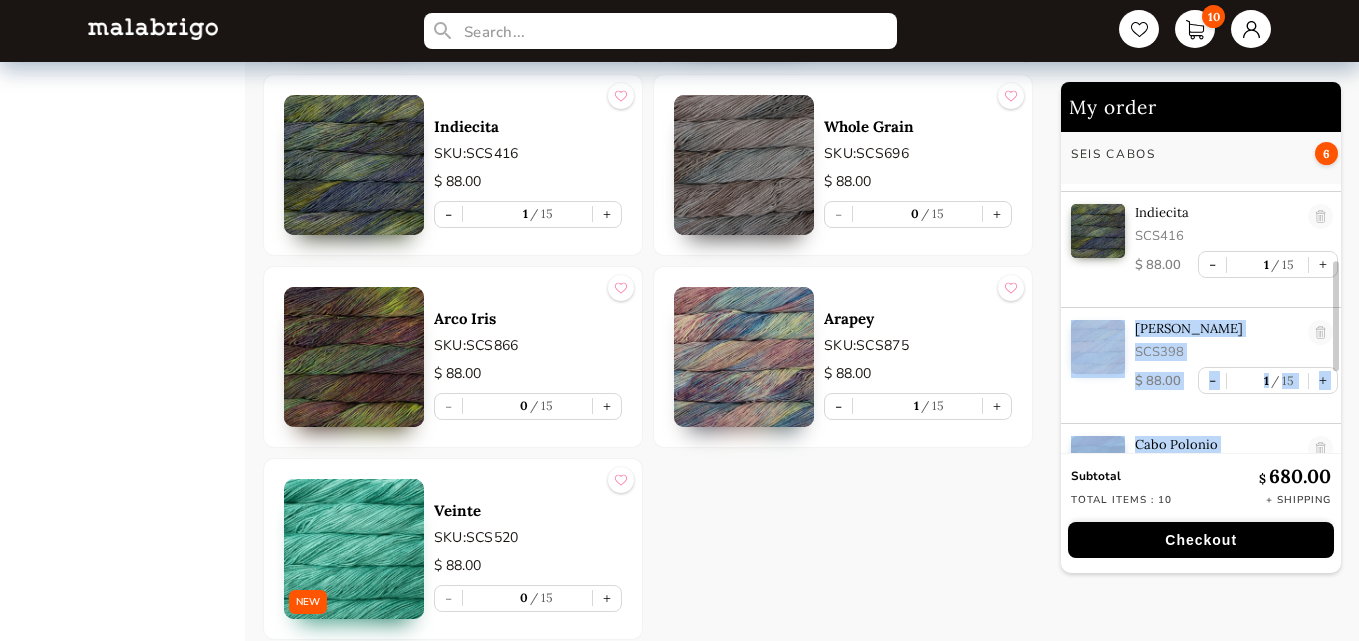drag, startPoint x: 1332, startPoint y: 278, endPoint x: 1333, endPoint y: 291, distance: 13.038404 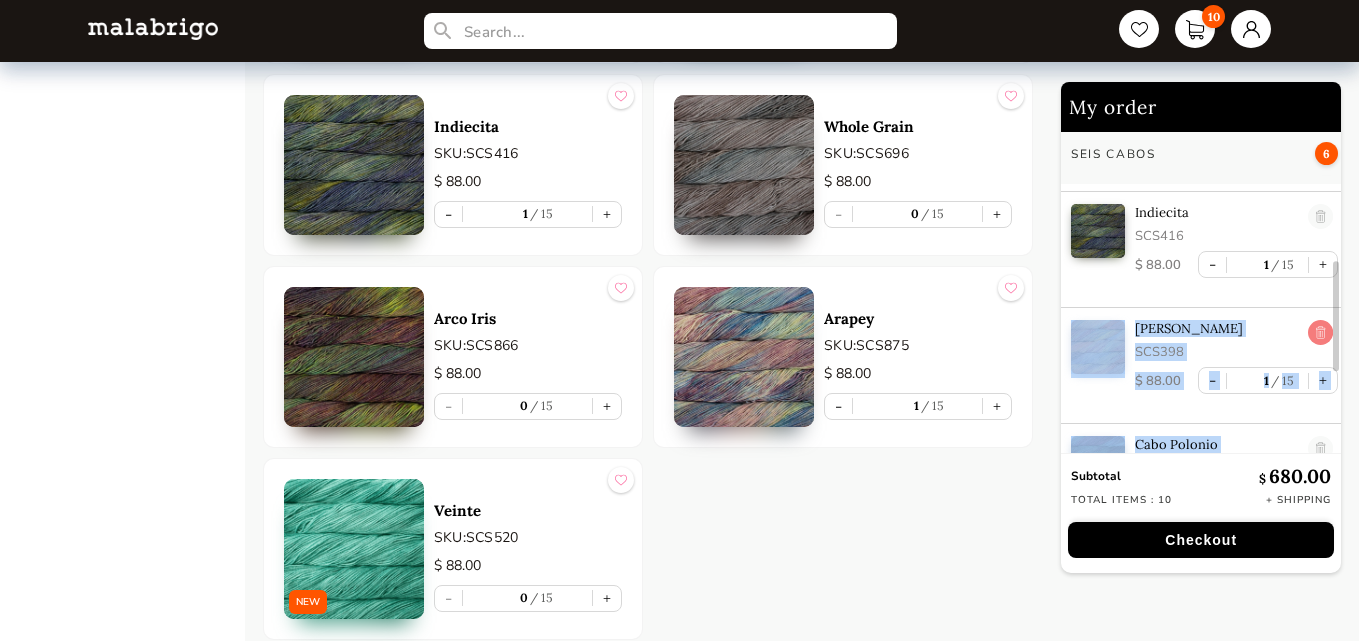 click at bounding box center (1320, 333) 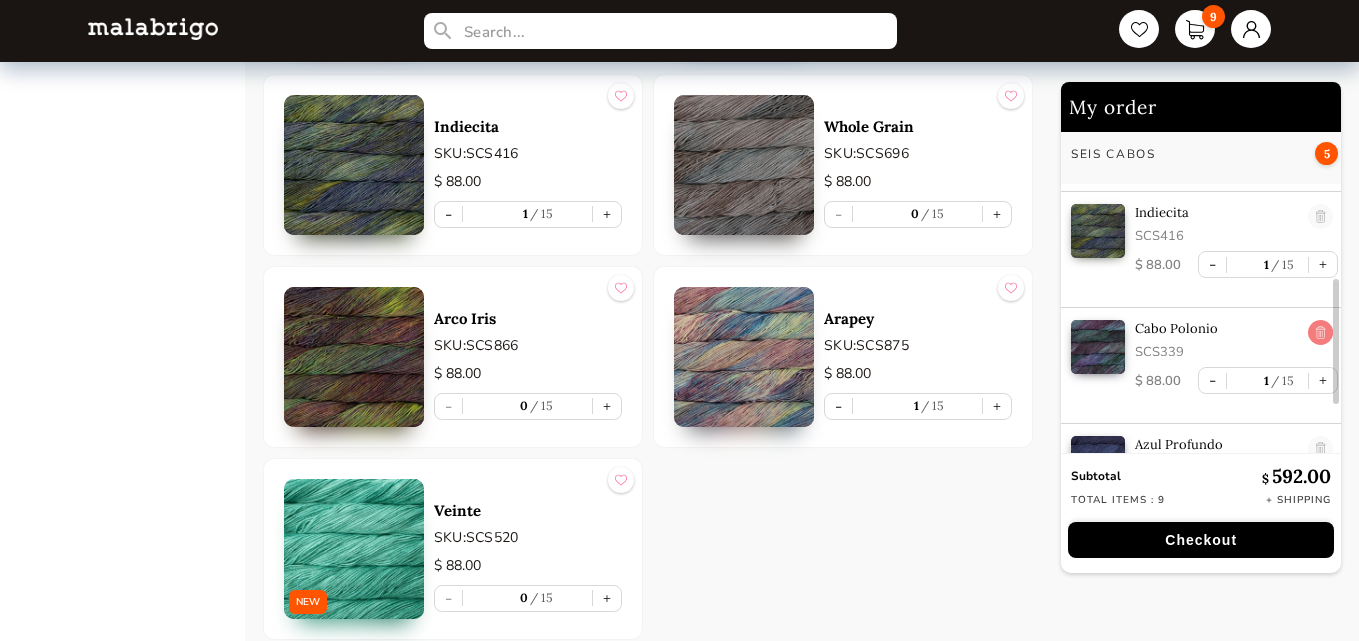click at bounding box center (1320, 333) 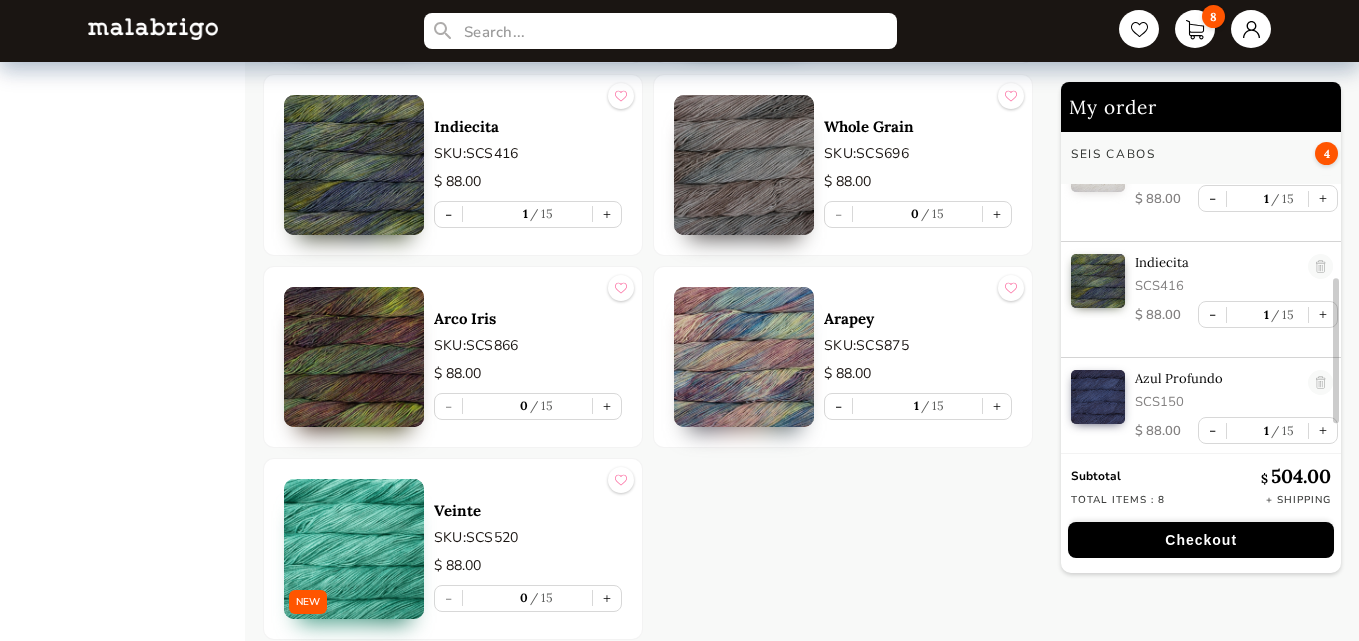 scroll, scrollTop: 340, scrollLeft: 0, axis: vertical 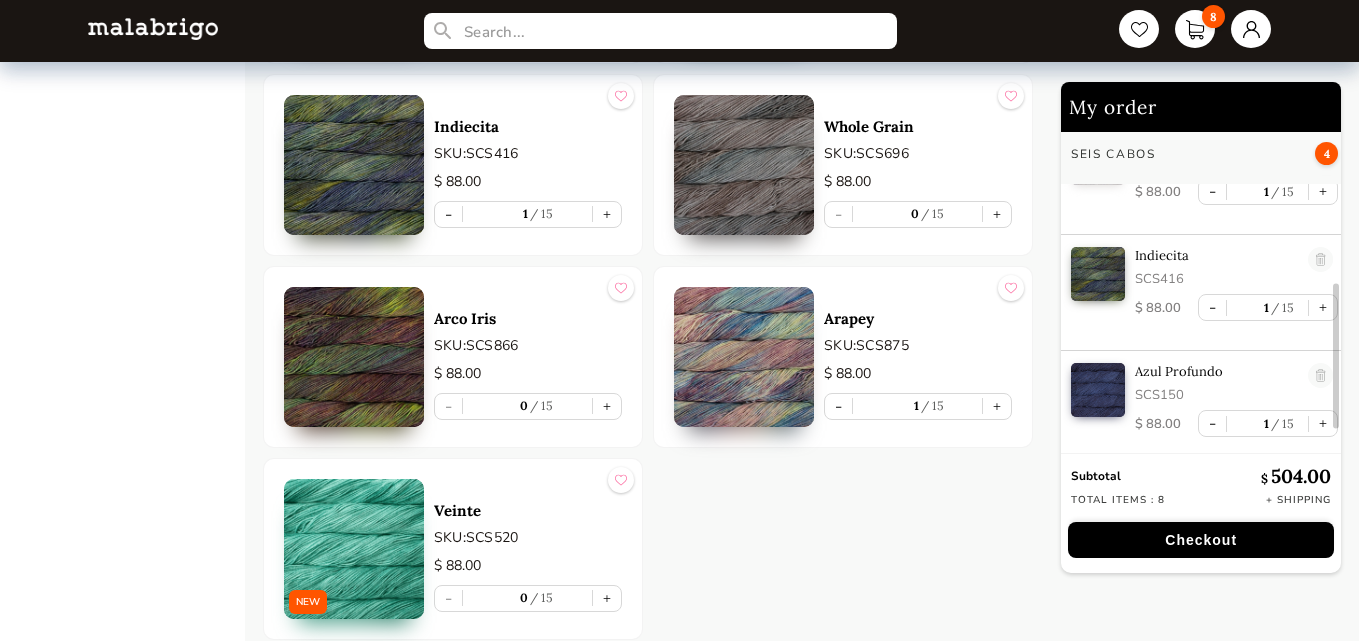 drag, startPoint x: 1334, startPoint y: 321, endPoint x: 1352, endPoint y: 302, distance: 26.172504 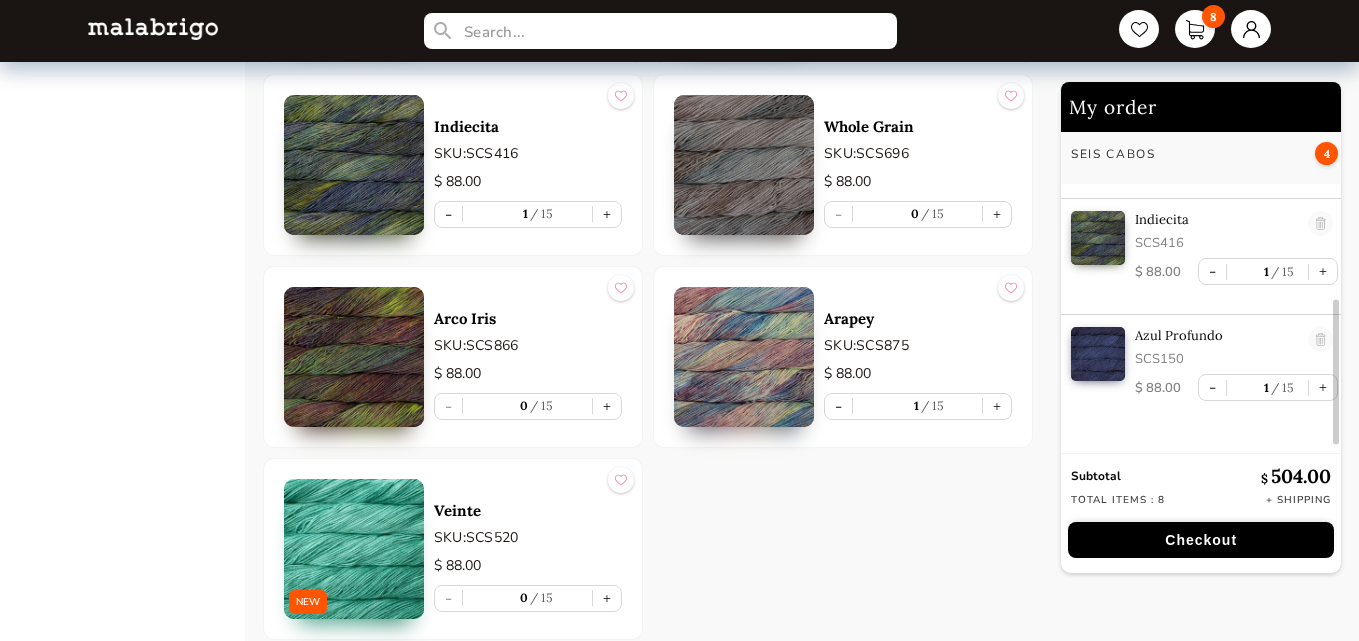 scroll, scrollTop: 391, scrollLeft: 0, axis: vertical 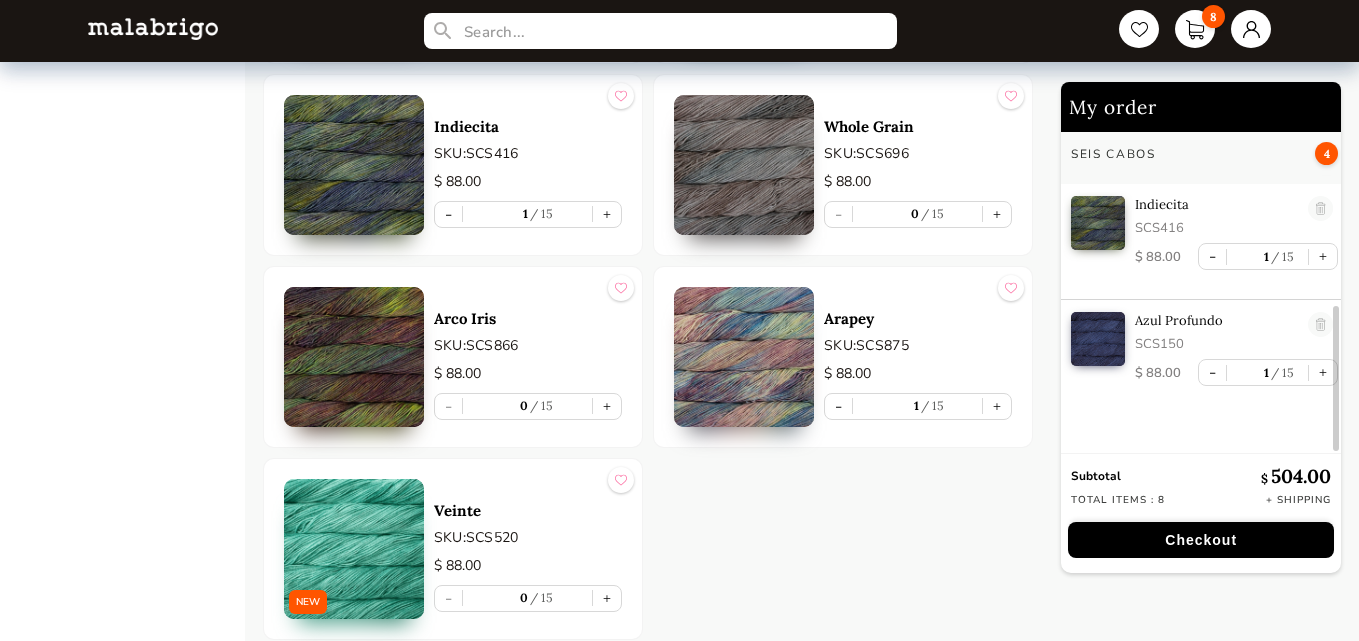 drag, startPoint x: 1336, startPoint y: 299, endPoint x: 1357, endPoint y: 334, distance: 40.81666 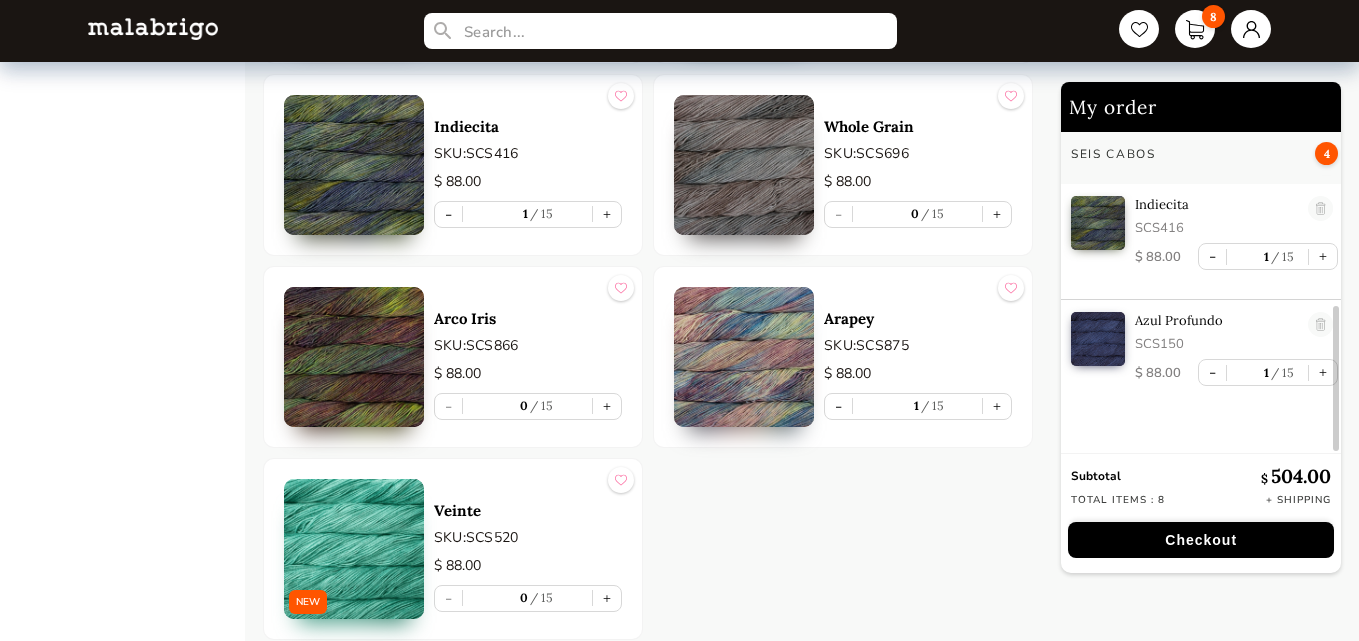 click on "My order HOLIDAY KIT 2025 - PREORDER 4 NEW Holiday Kit 2025 HK25 $   38.00 - 4 15 + Seis Cabos 4 Arapey SCS875 $   88.00 - 1 15 + Natural SCS063 $   88.00 - 1 15 + Indiecita SCS416 $   88.00 - 1 15 + Azul Profundo SCS150 $   88.00 - 1 15 + Subtotal $   504.00 Total items : 8 + Shipping Checkout" at bounding box center (1205, -936) 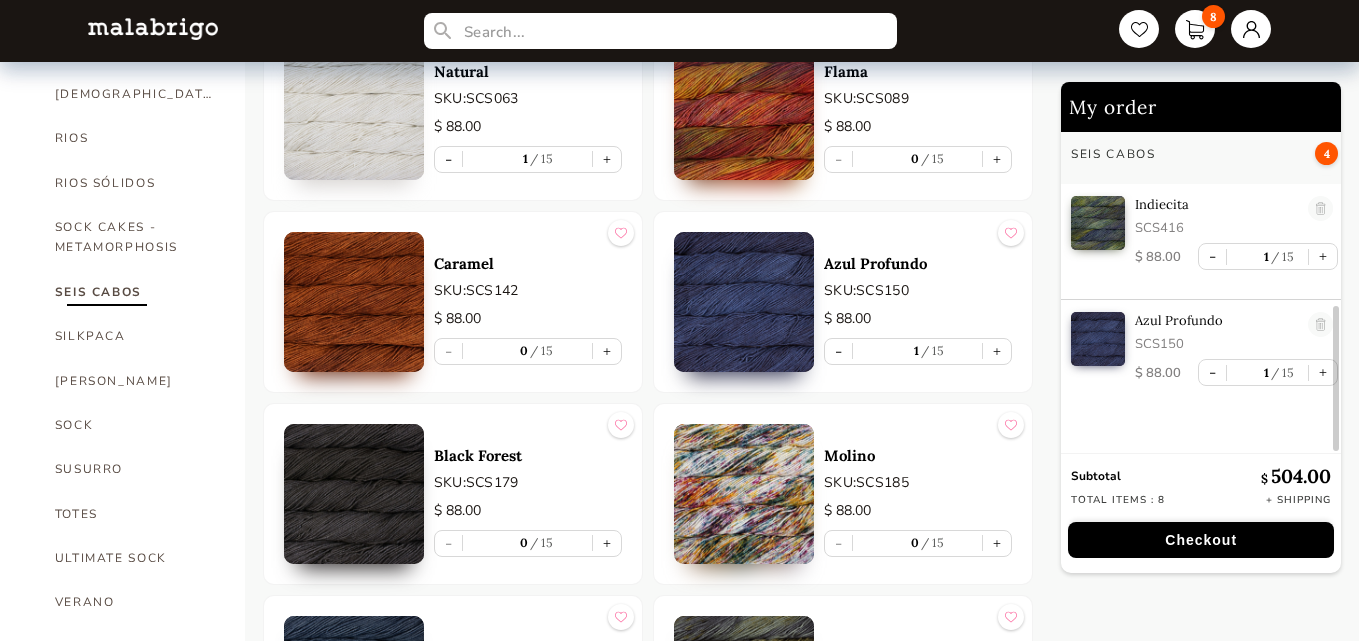 scroll, scrollTop: 1130, scrollLeft: 0, axis: vertical 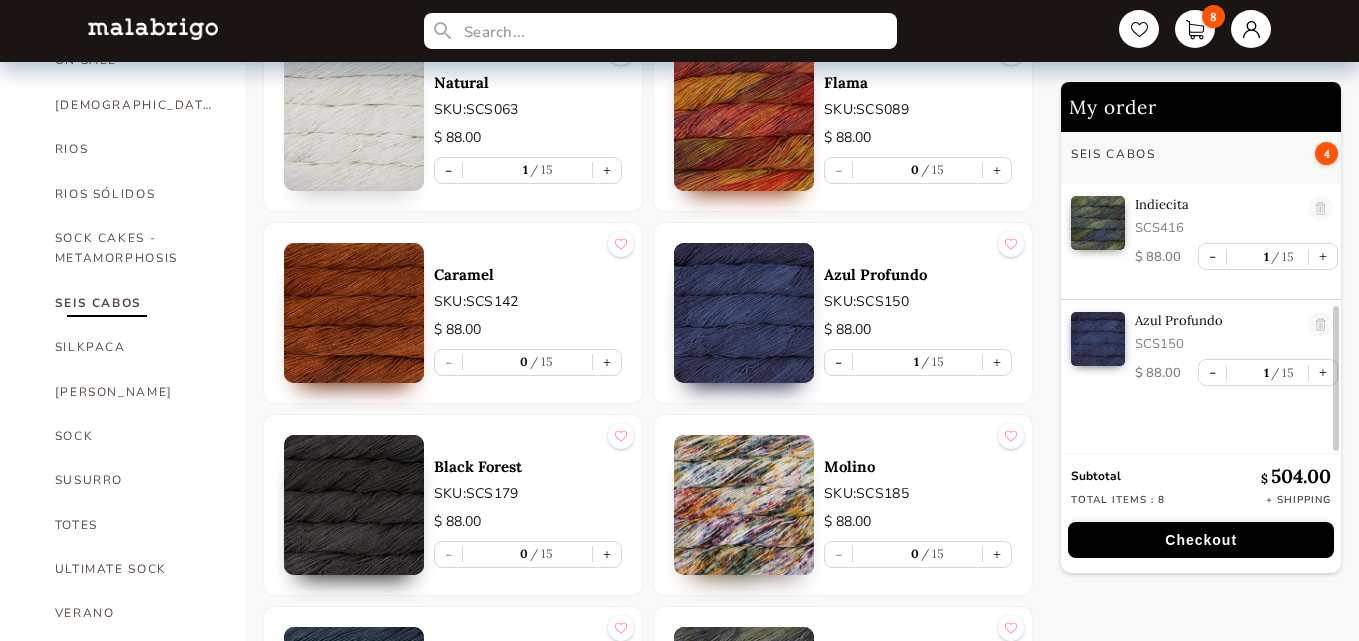 click at bounding box center [744, 313] 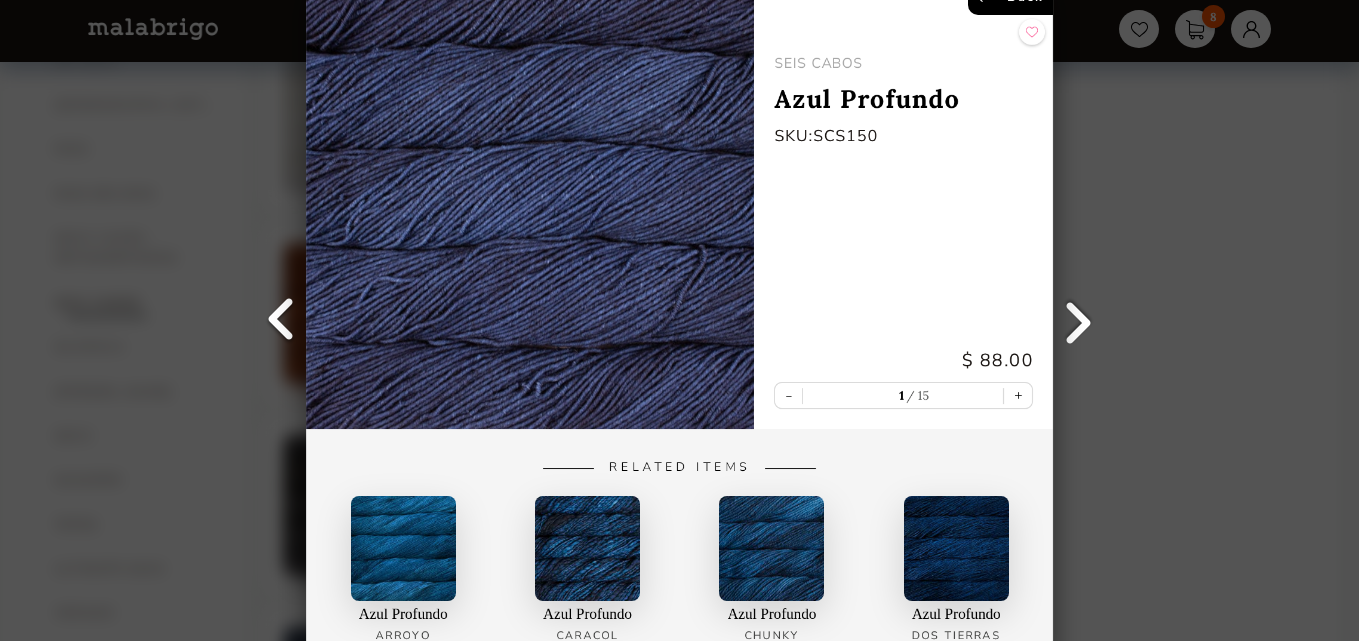 scroll, scrollTop: 0, scrollLeft: 0, axis: both 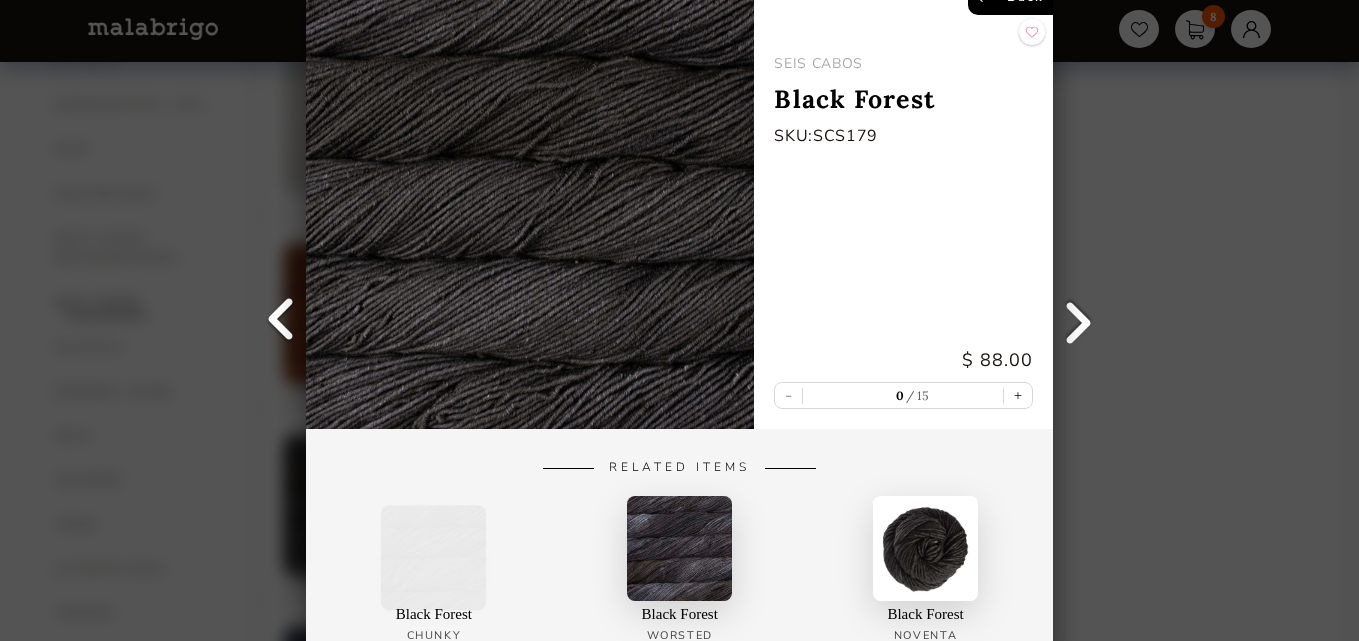click at bounding box center (1078, 321) 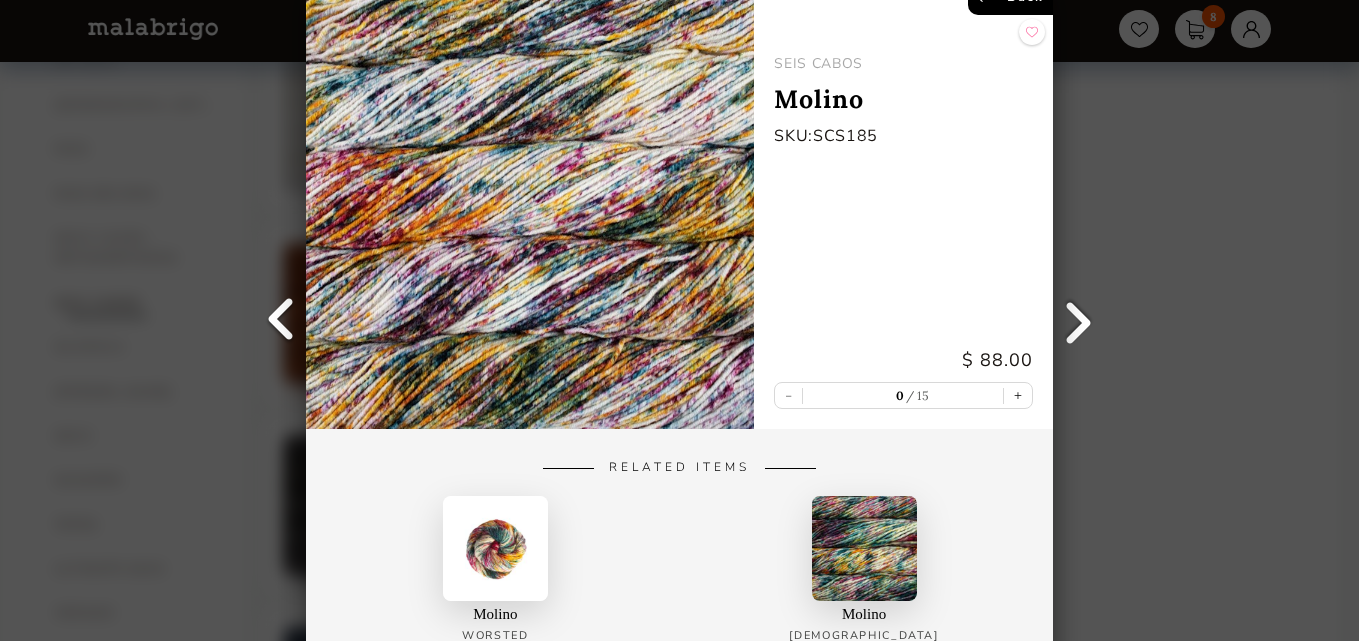 click at bounding box center [1078, 321] 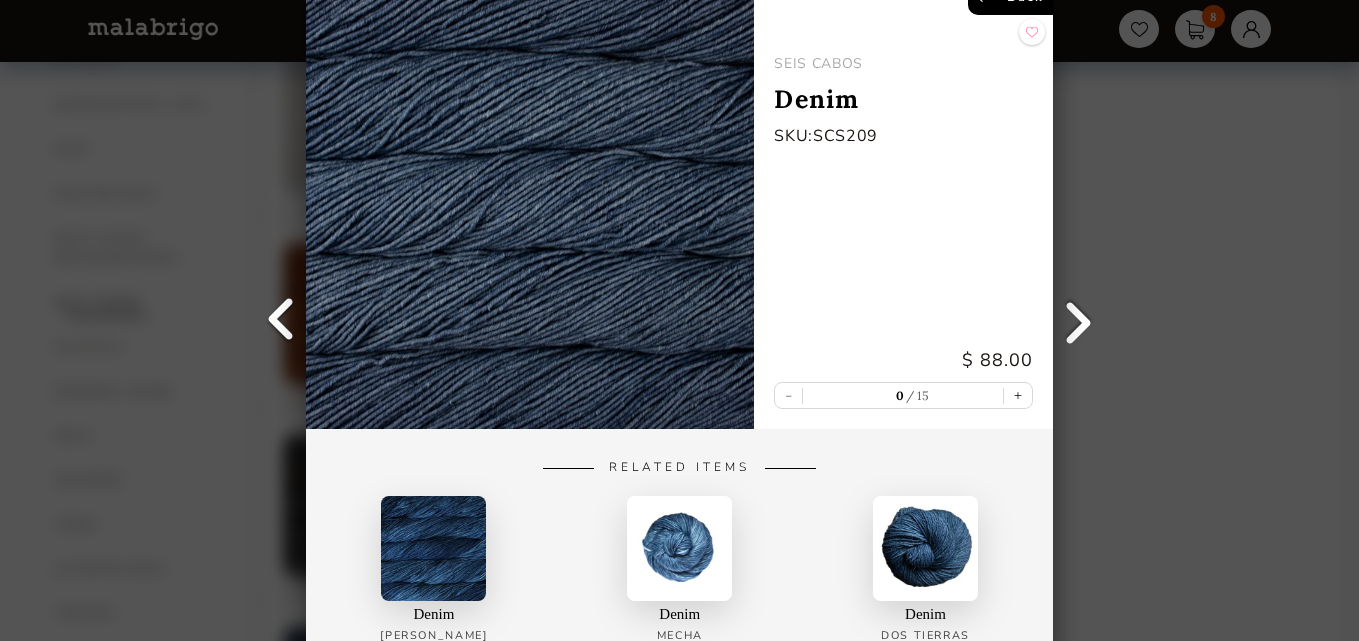 click at bounding box center [1078, 321] 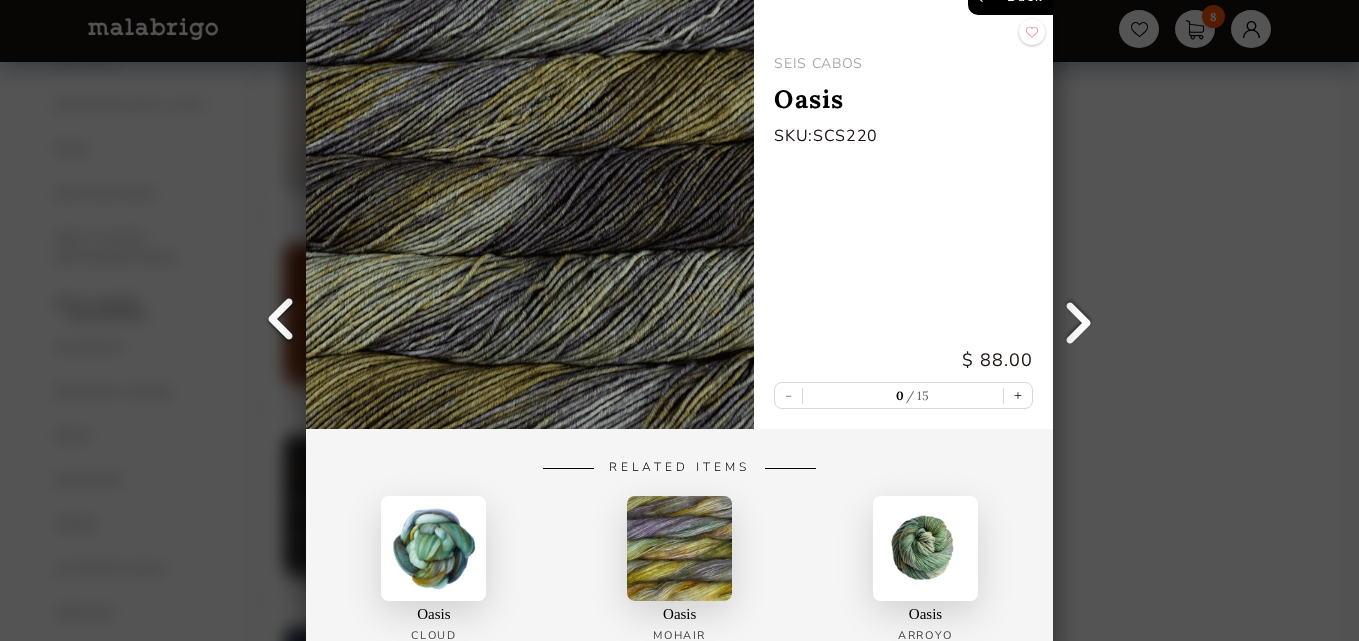 click at bounding box center [1078, 321] 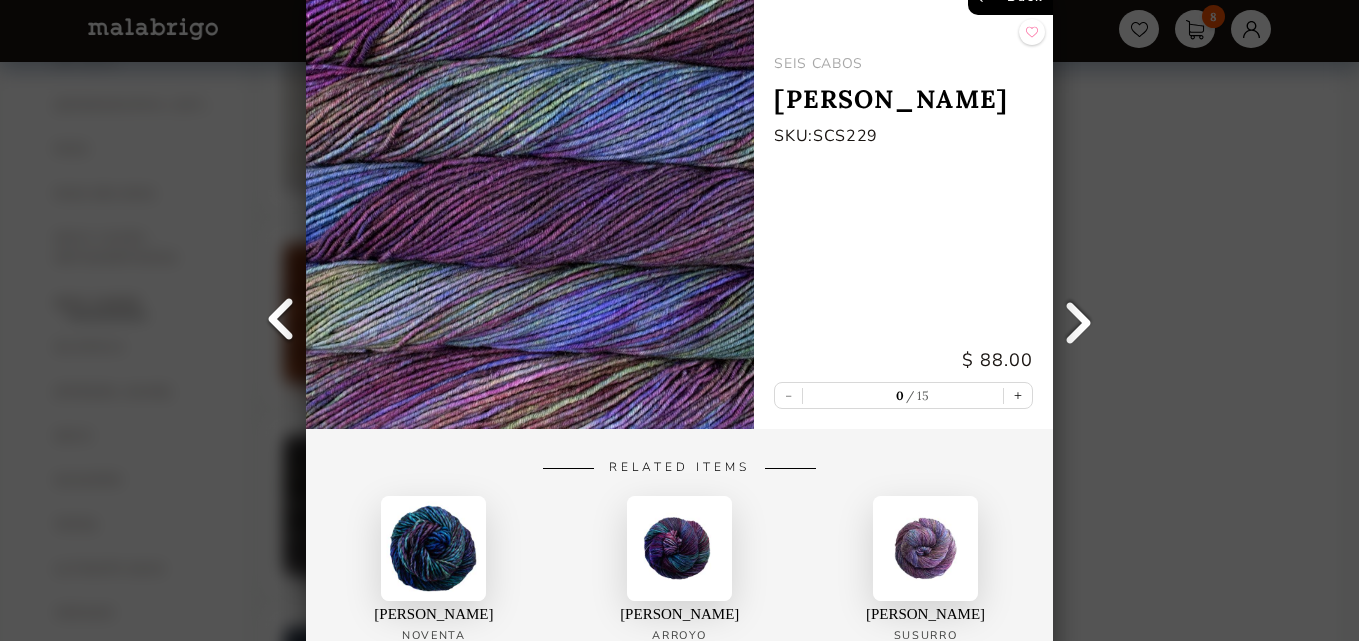 click at bounding box center [1078, 321] 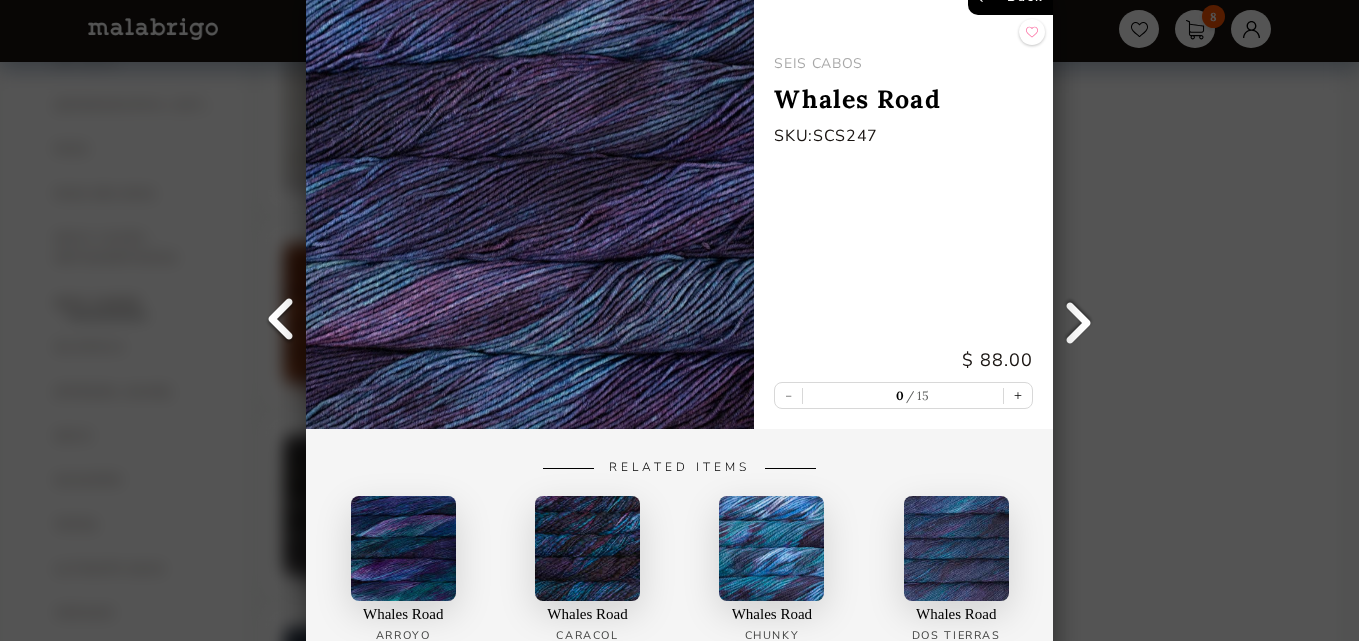 click at bounding box center (1078, 321) 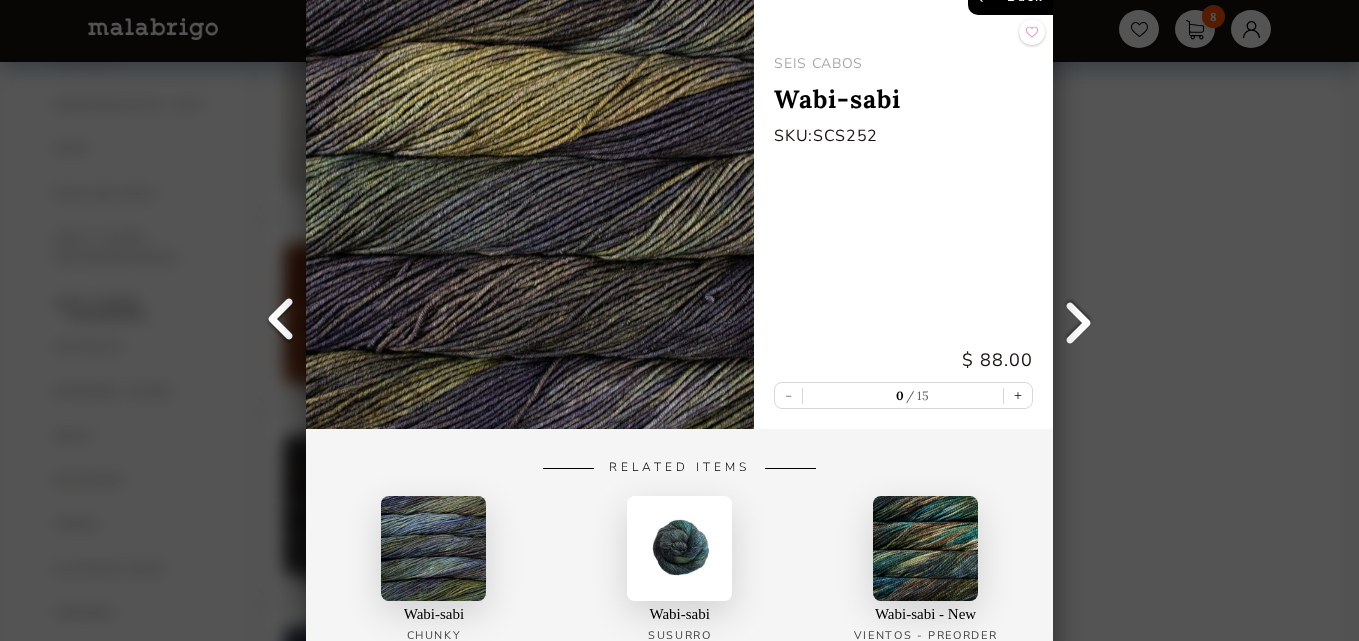 click at bounding box center (1078, 321) 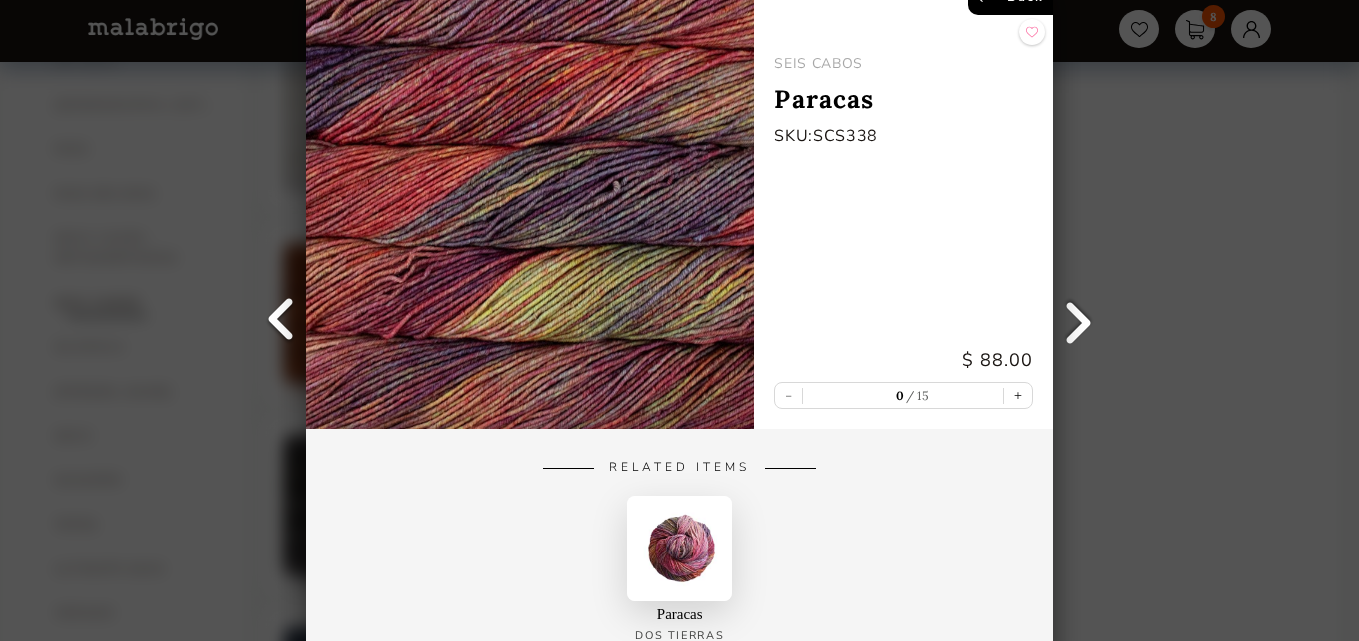 click at bounding box center (1078, 321) 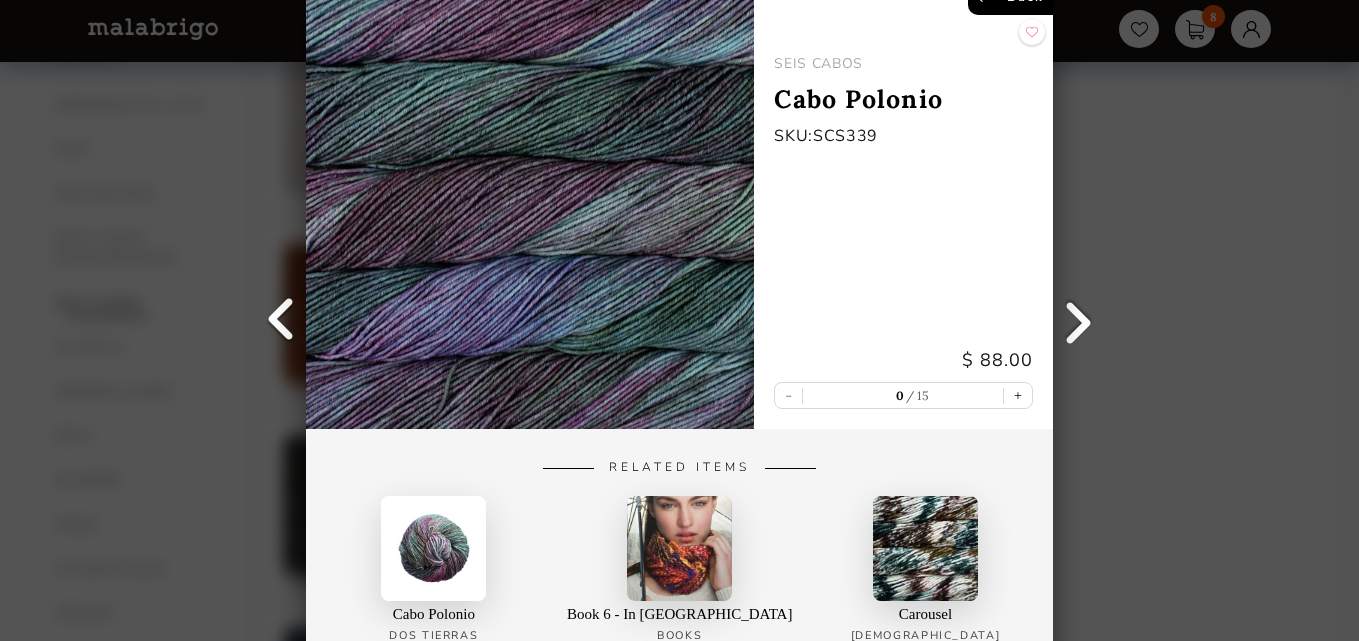 click at bounding box center [1078, 321] 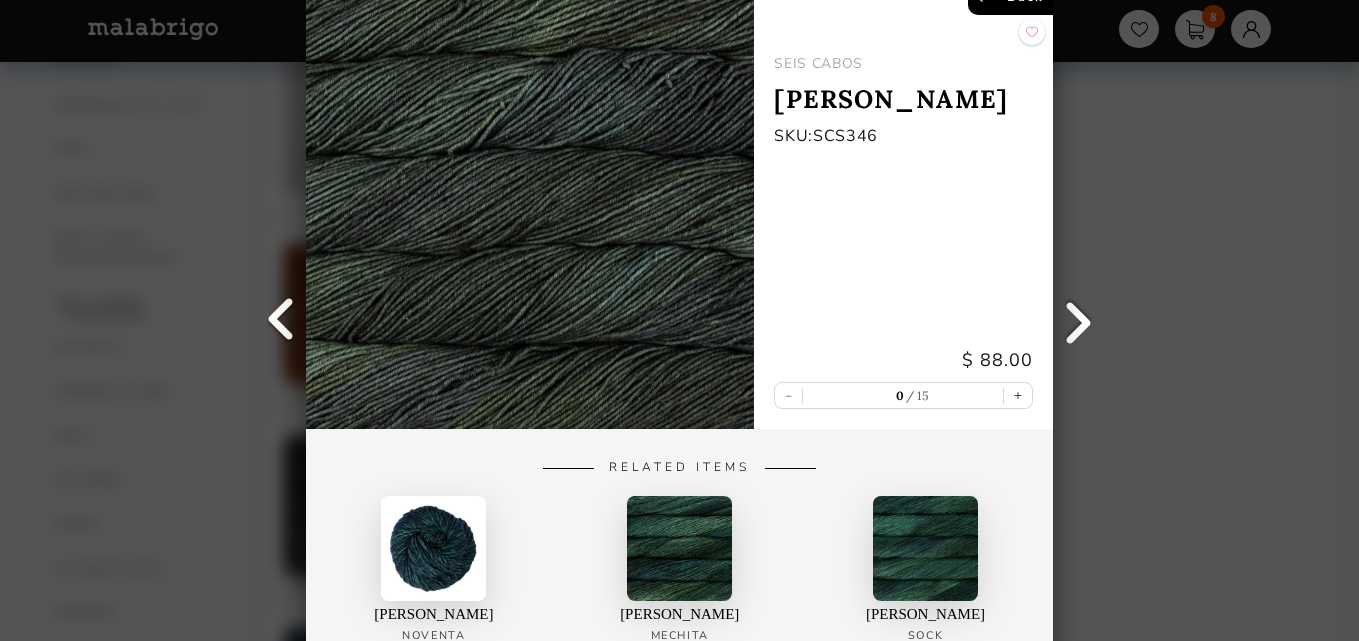 click at bounding box center [281, 321] 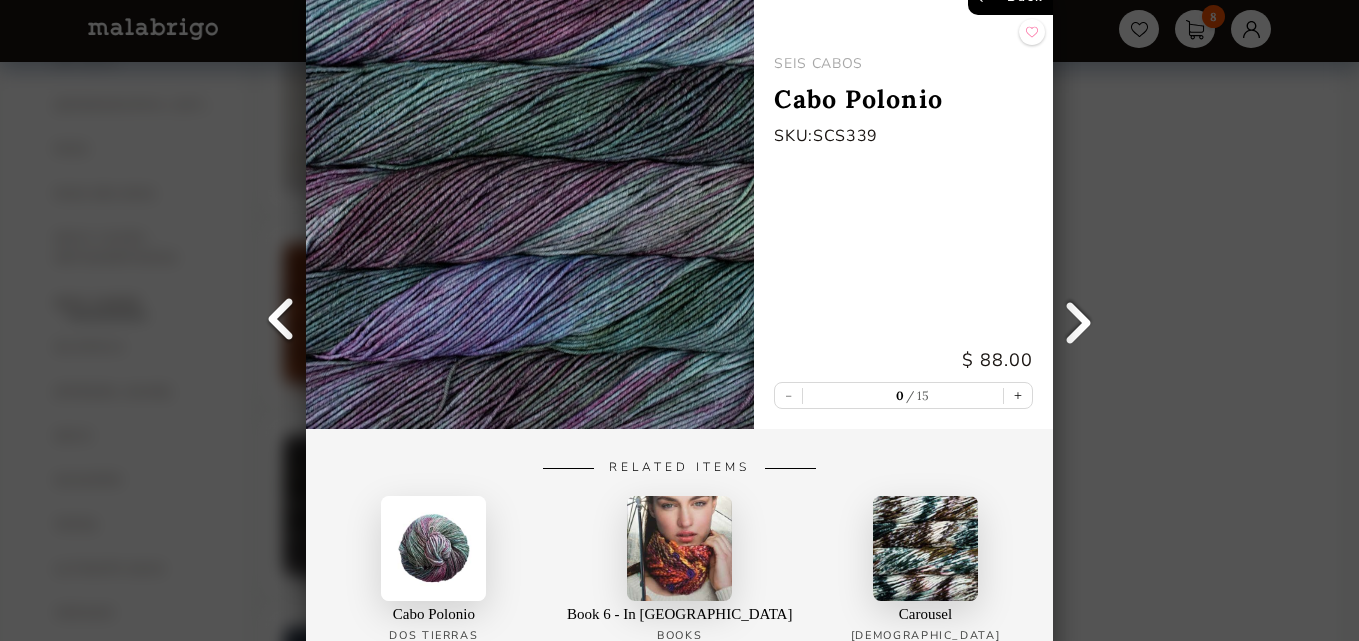 click at bounding box center (433, 547) 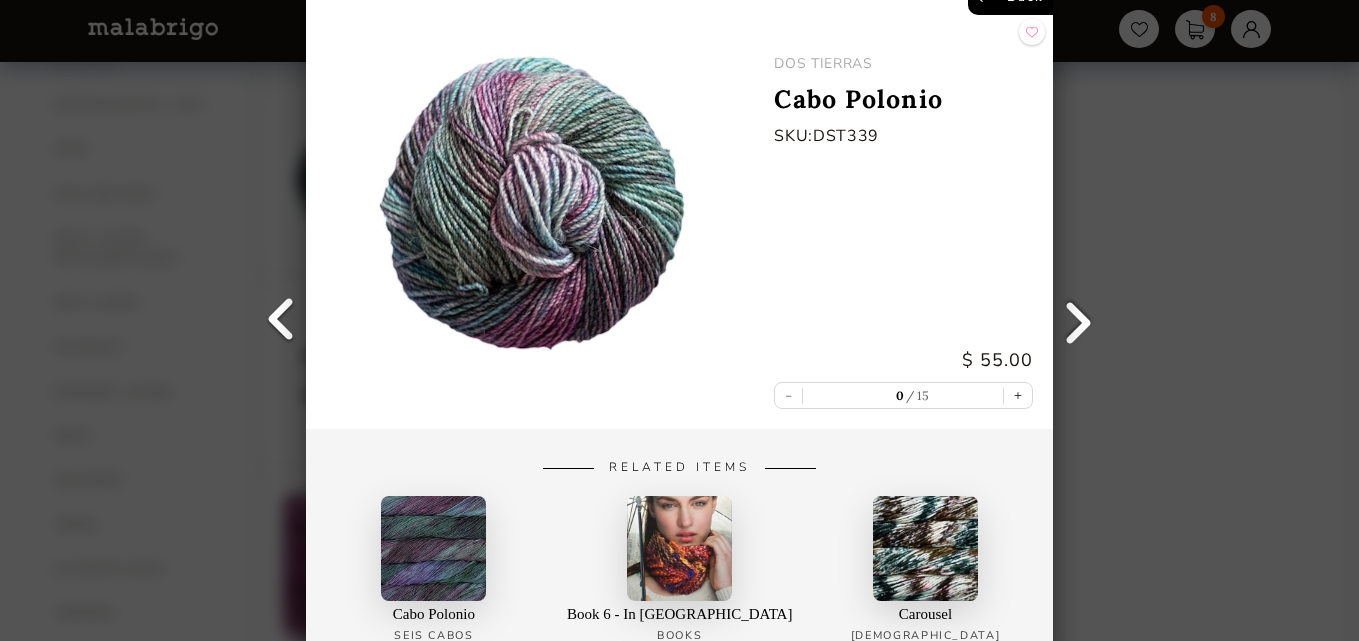 click at bounding box center [281, 321] 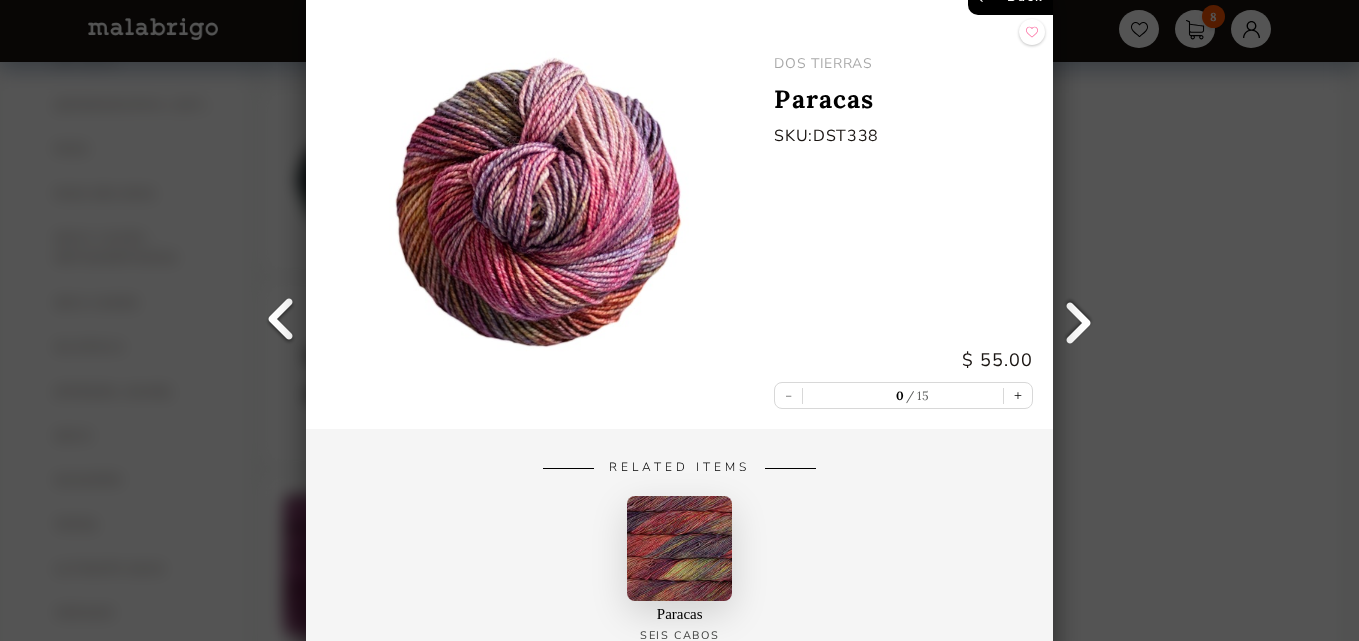 click at bounding box center [281, 321] 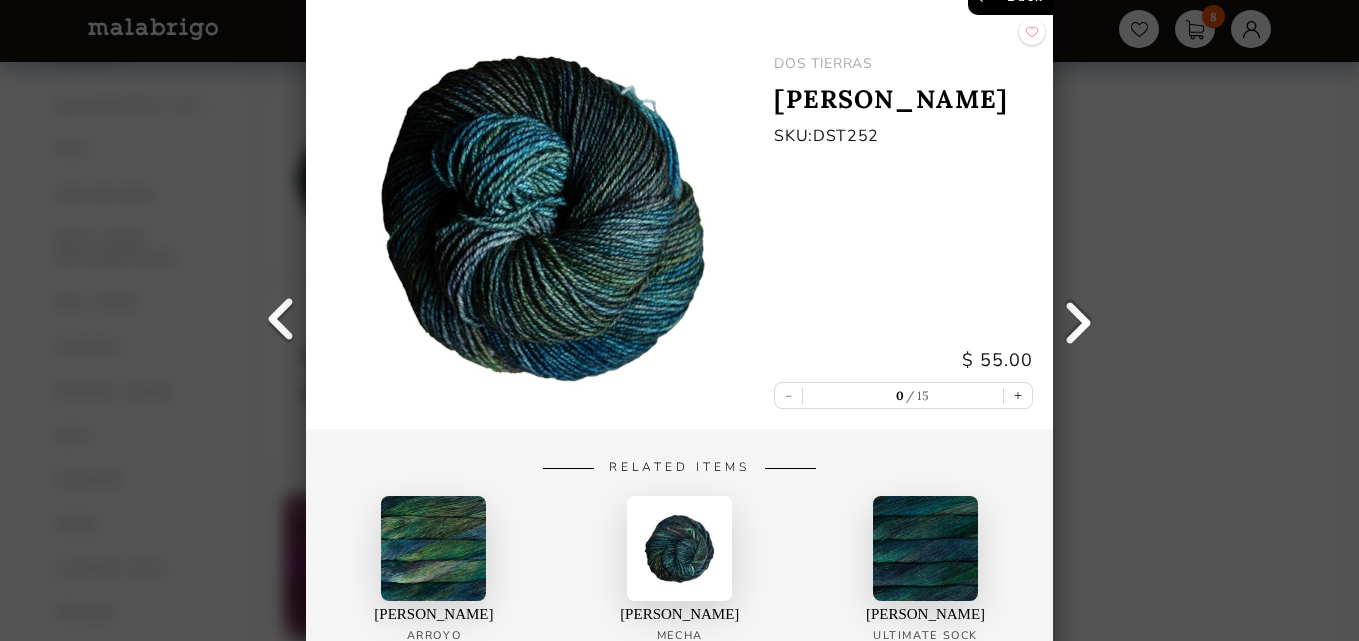 click at bounding box center (281, 321) 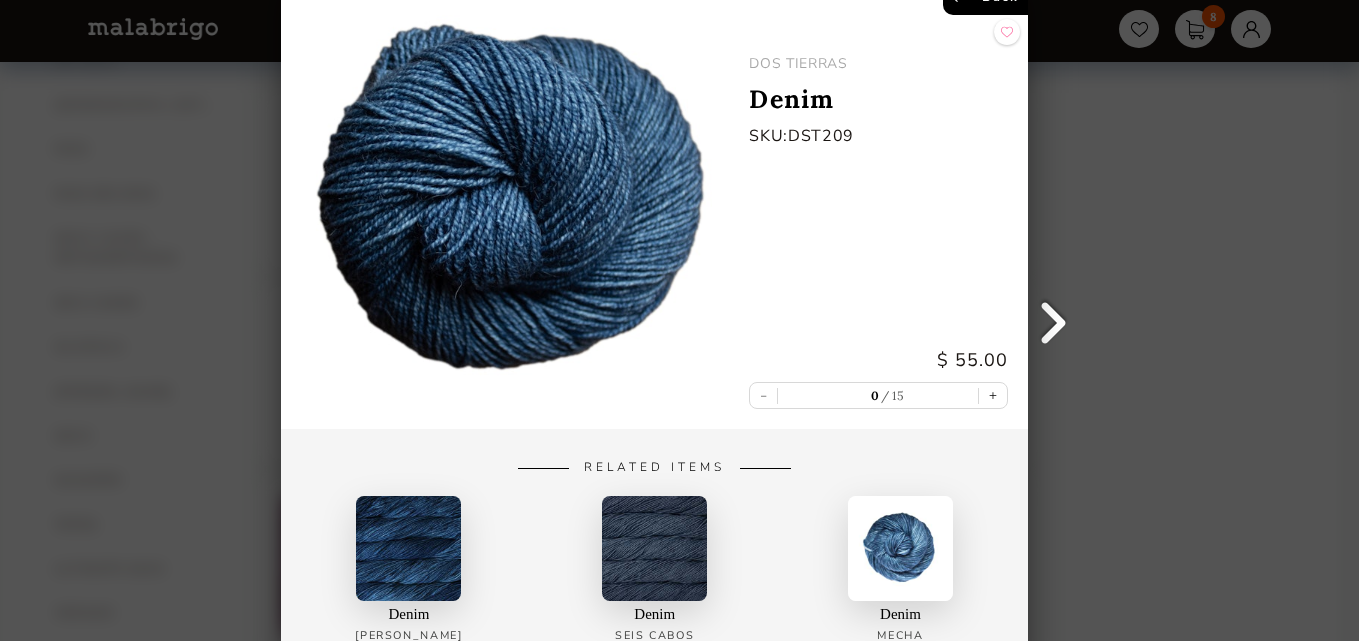 click on "Back DOS TIERRAS Denim SKU:  DST209 $   55.00 - 0 15 + Related Items Denim [PERSON_NAME] Denim Seis Cabos Denim Mecha" at bounding box center (679, 320) 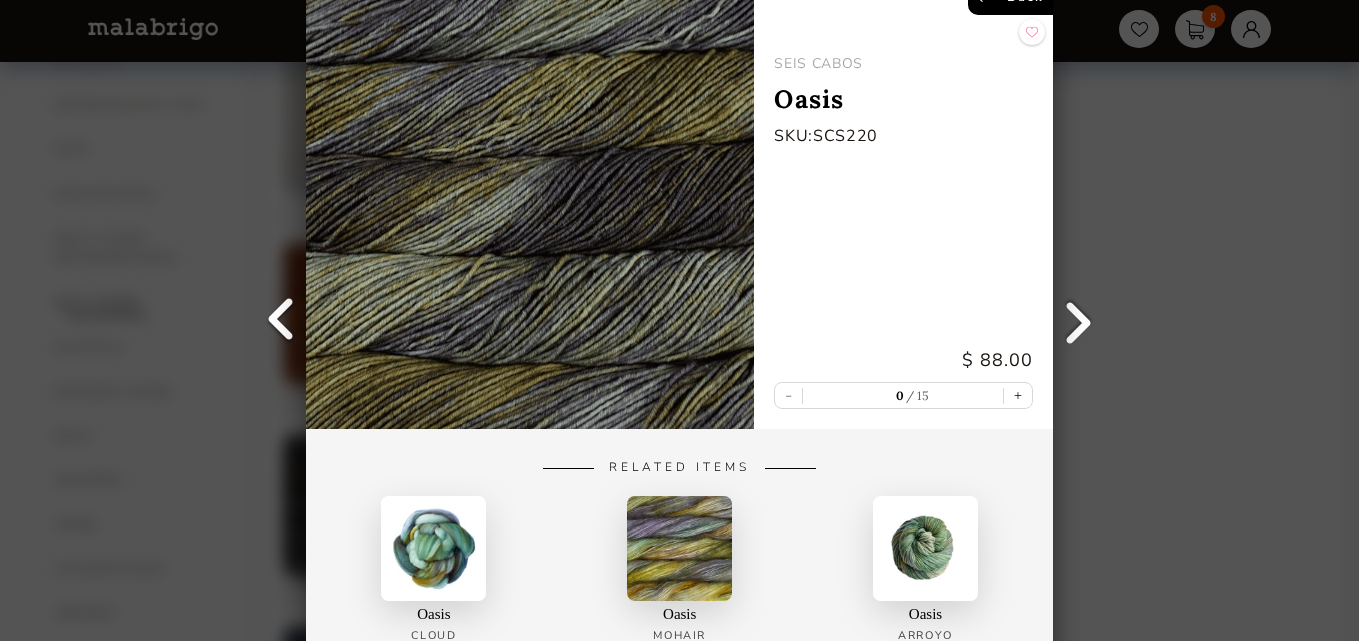 click at bounding box center [281, 321] 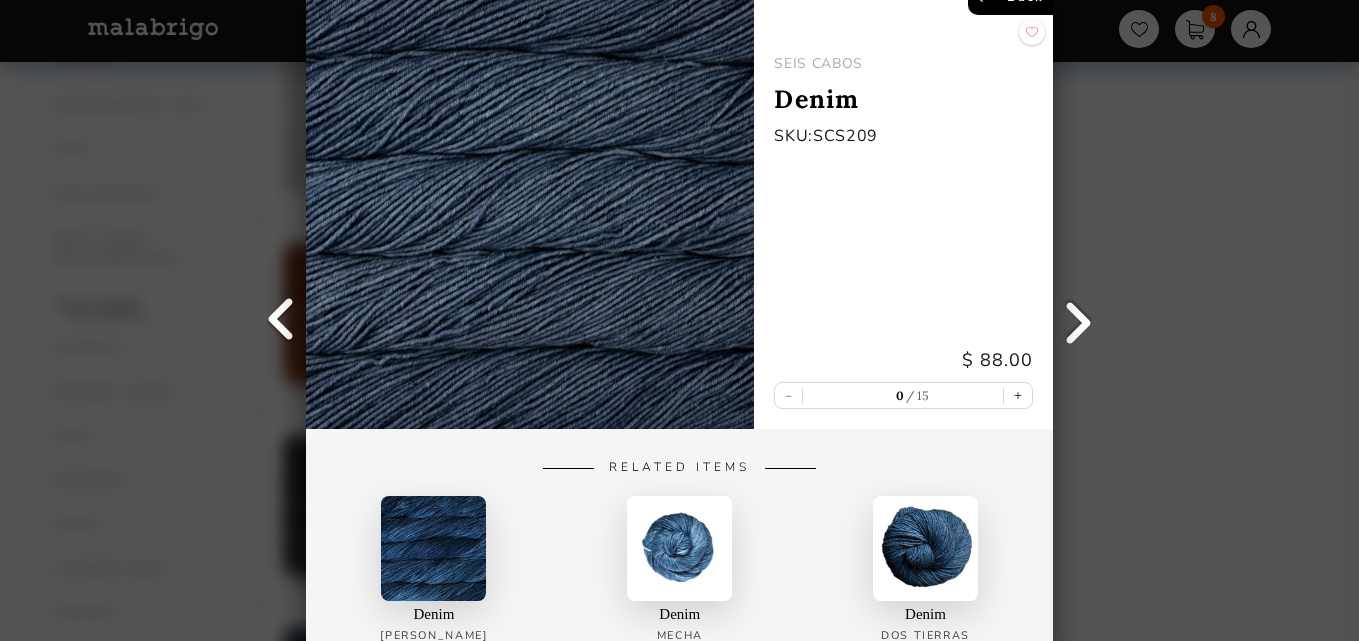 click at bounding box center (281, 321) 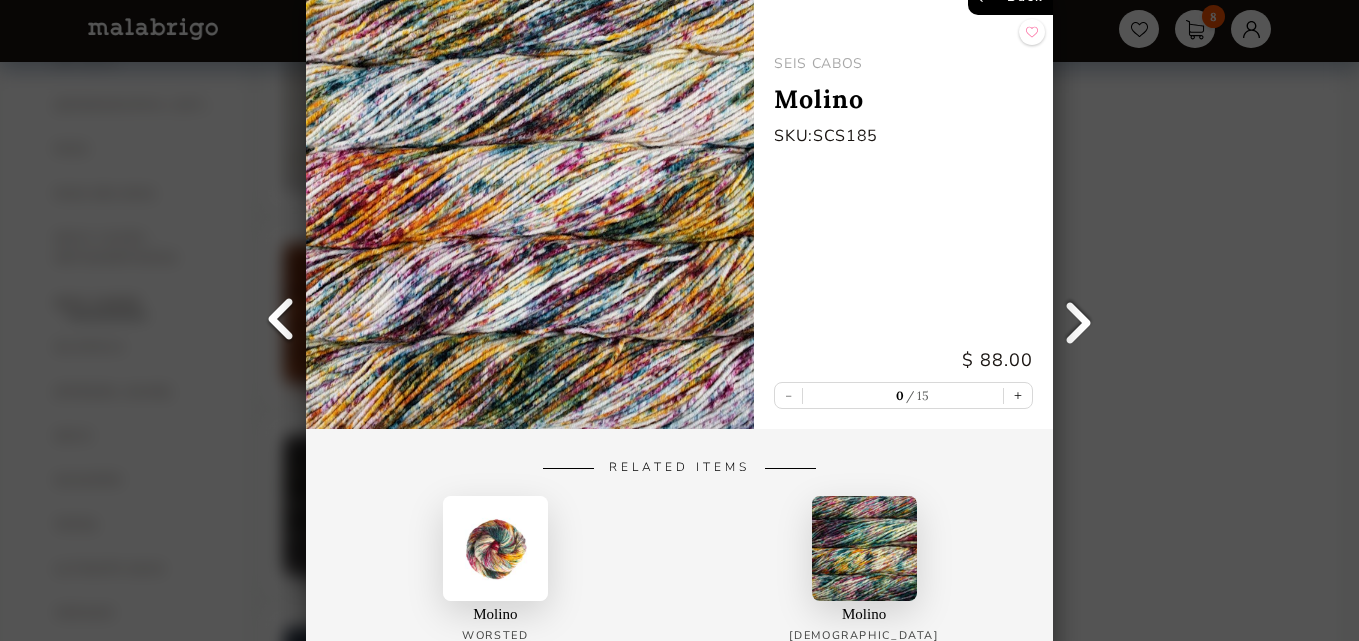 click at bounding box center (281, 321) 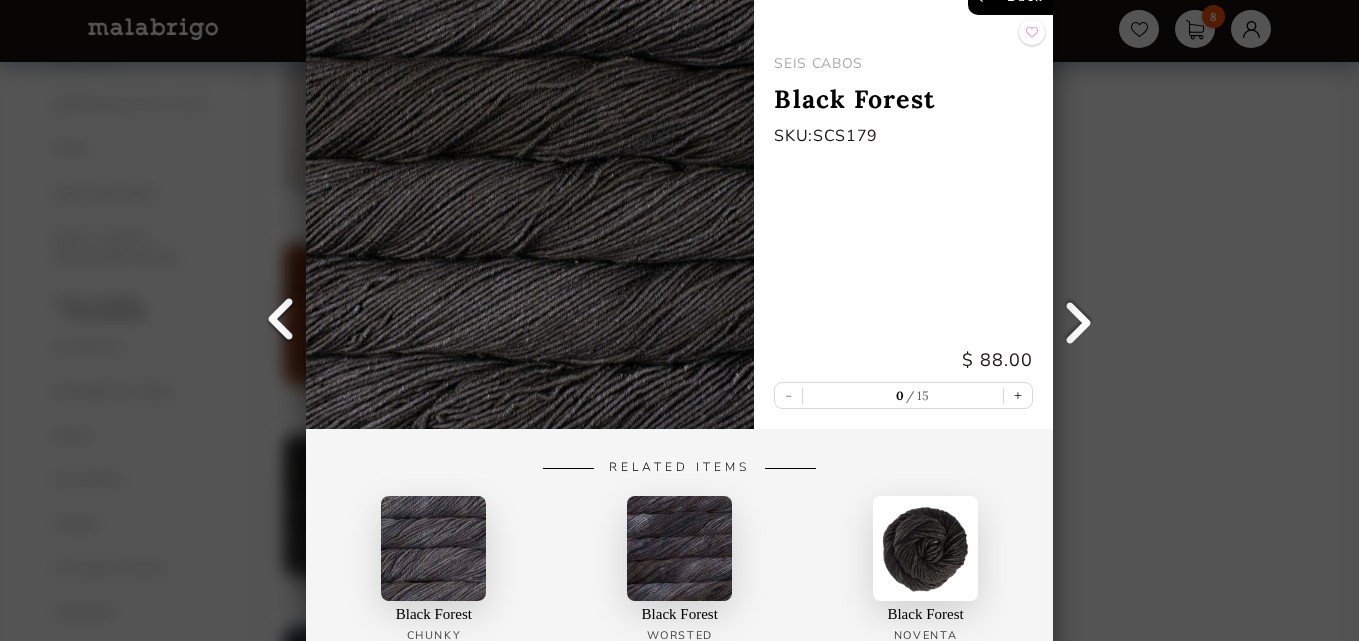 click at bounding box center (281, 321) 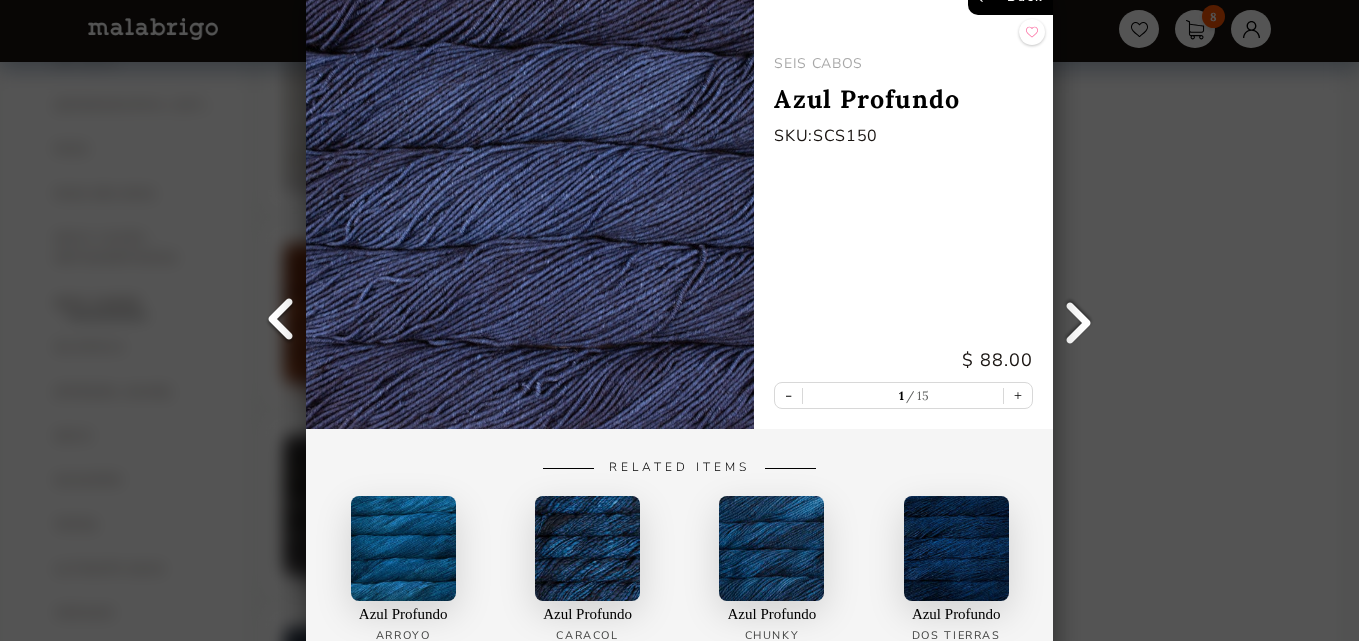 click at bounding box center [281, 321] 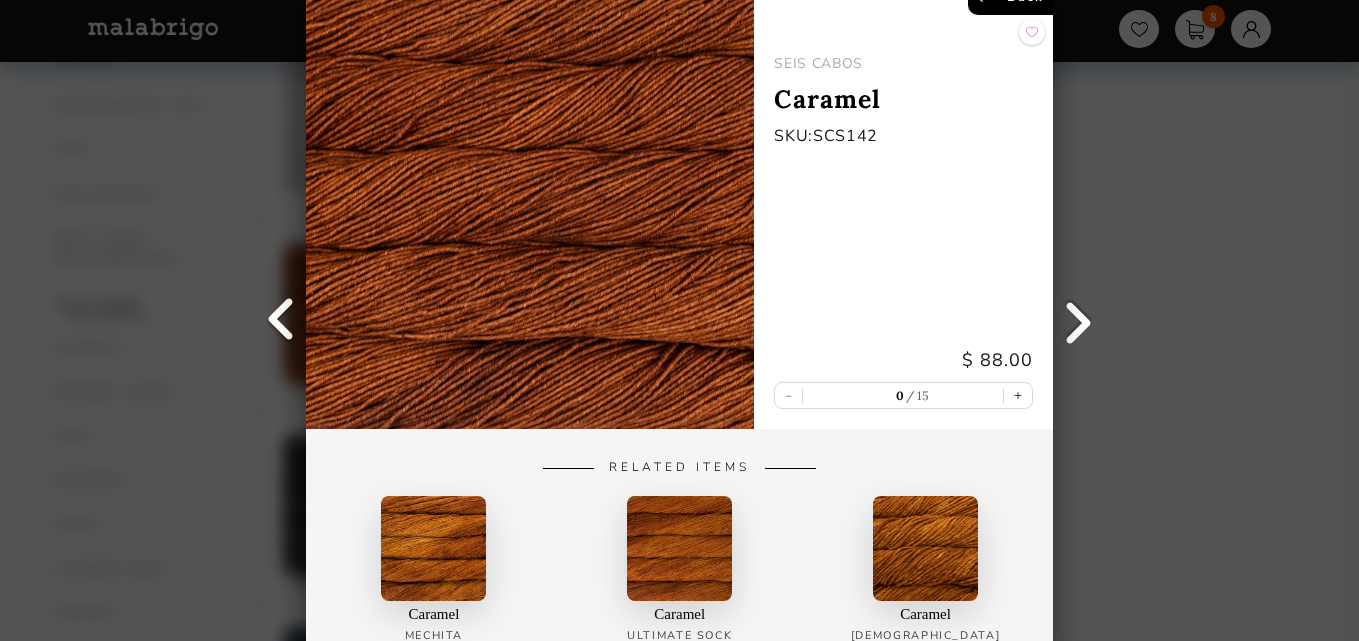 click at bounding box center [281, 321] 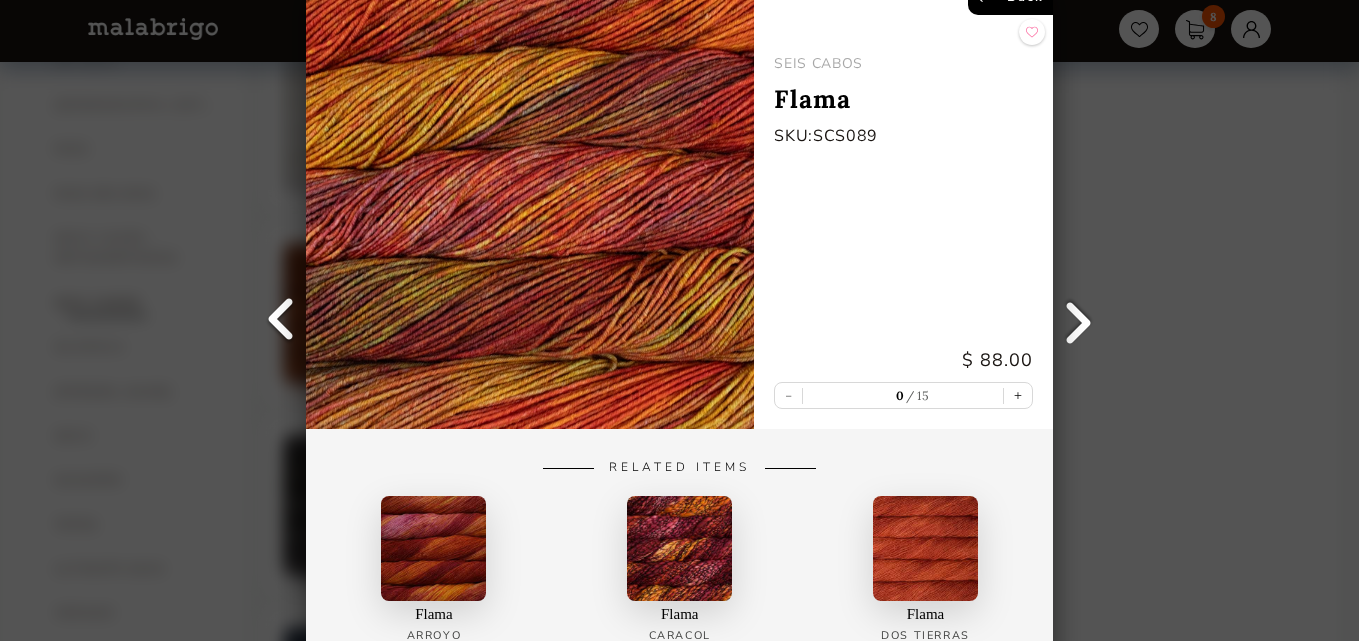 click at bounding box center [281, 321] 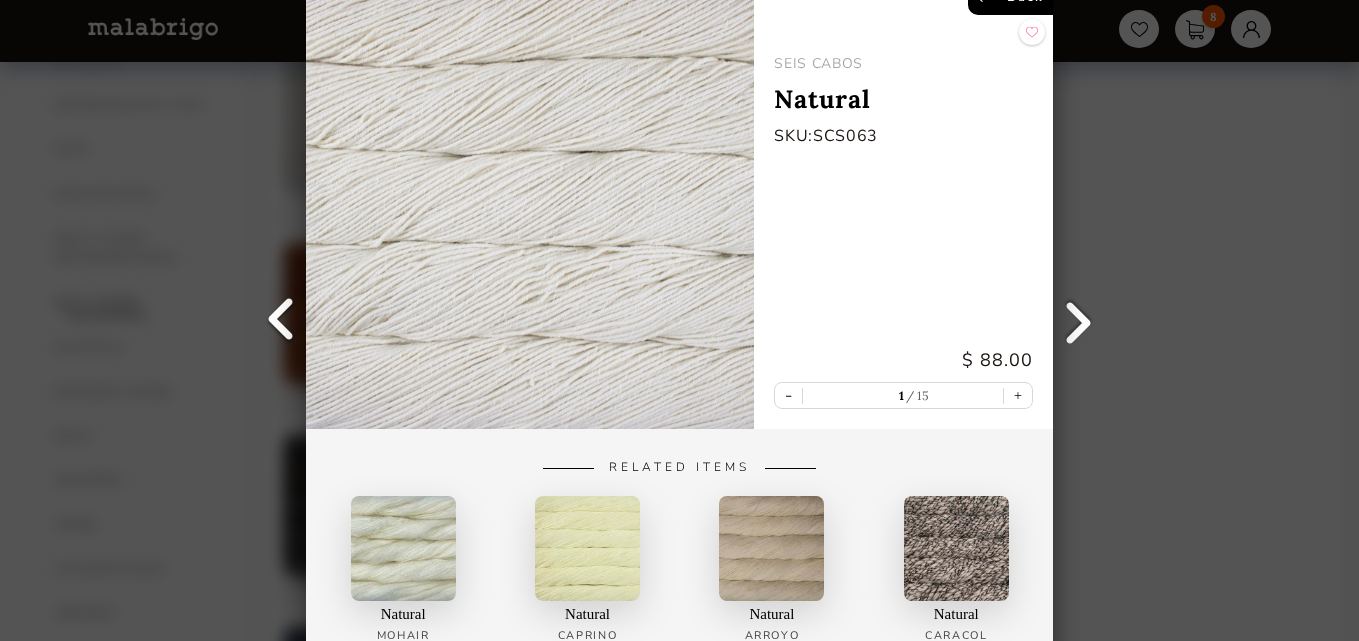 click at bounding box center [281, 321] 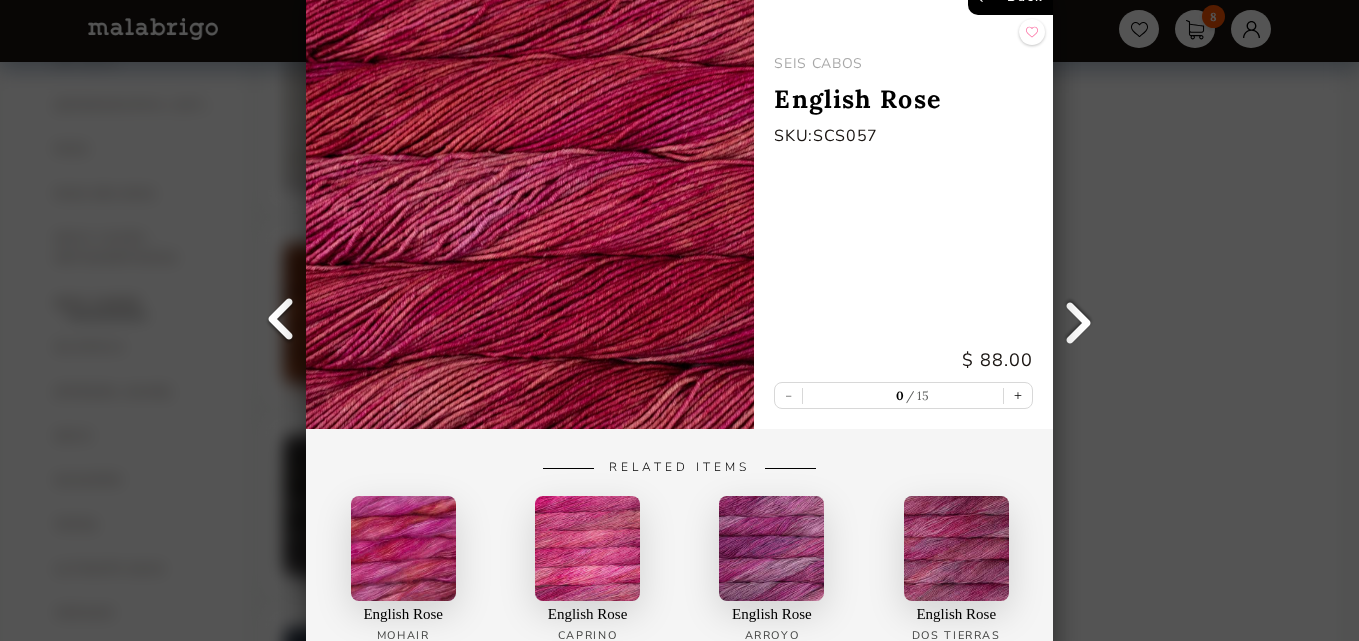 click at bounding box center (281, 321) 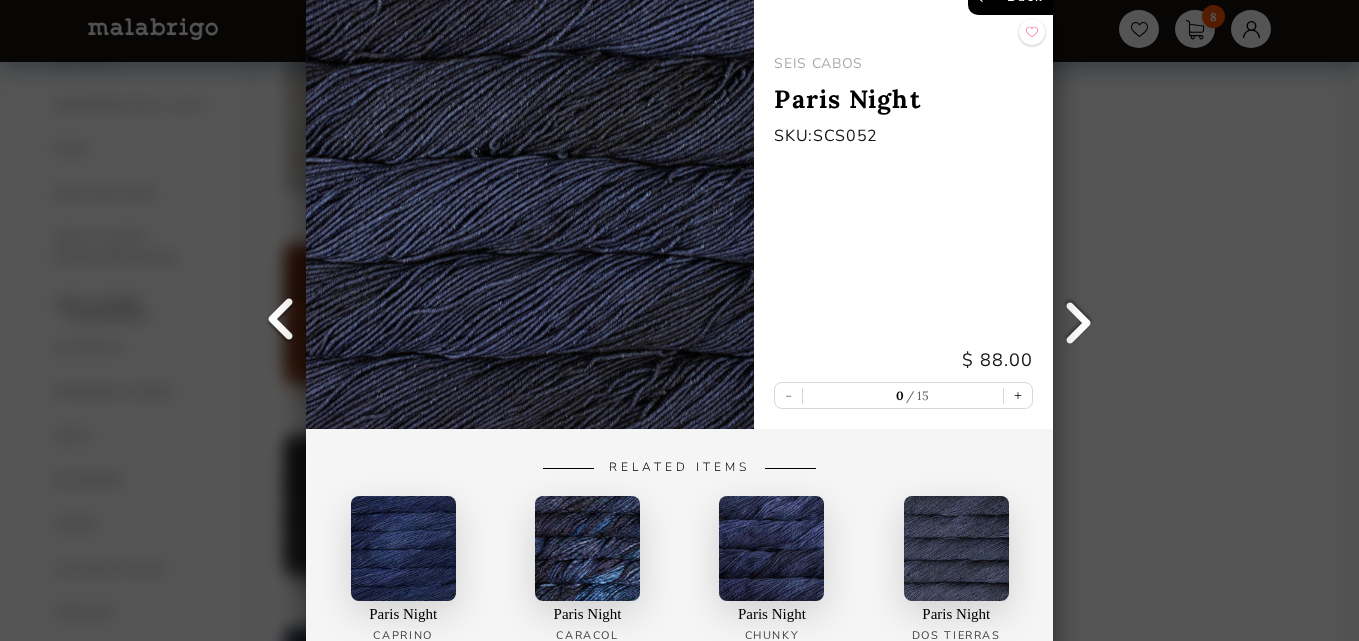 click at bounding box center [281, 321] 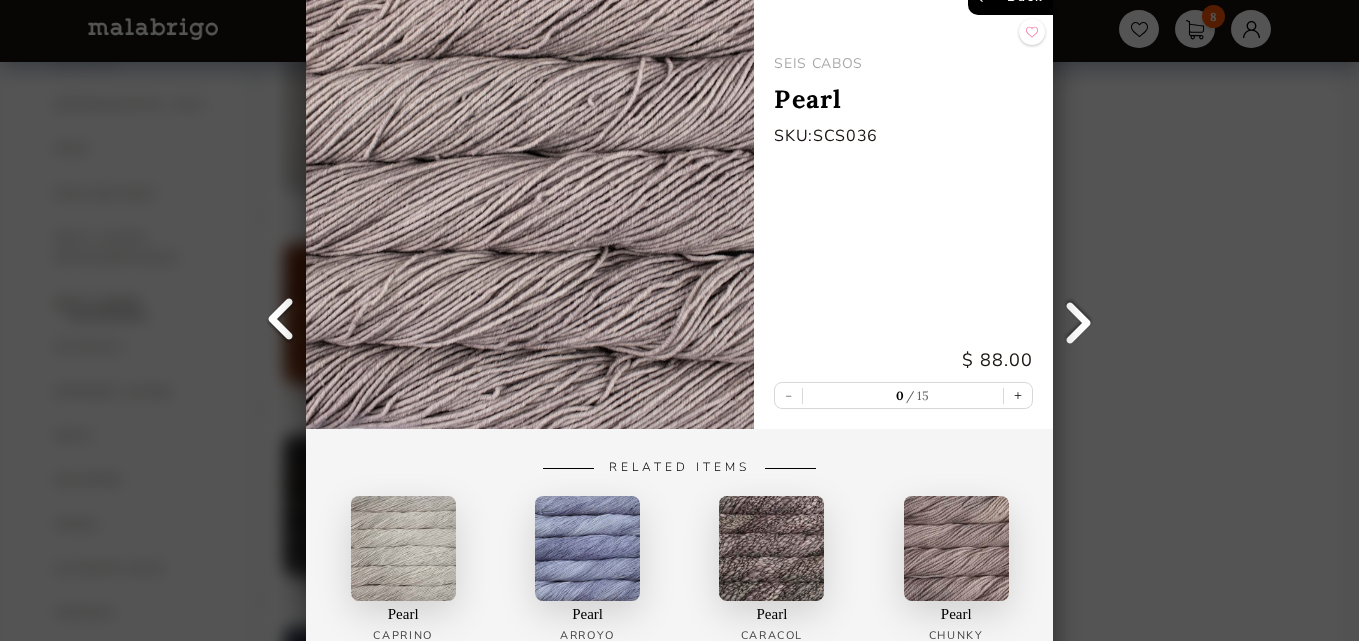 click at bounding box center (281, 321) 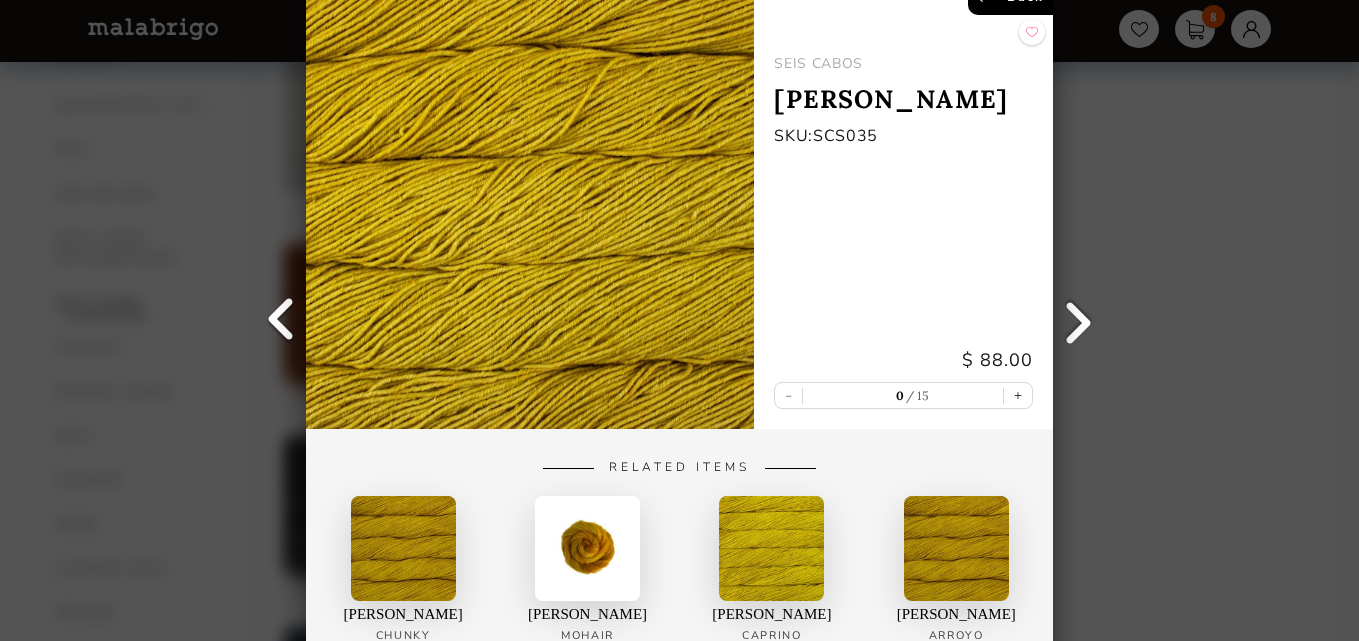 click at bounding box center (281, 321) 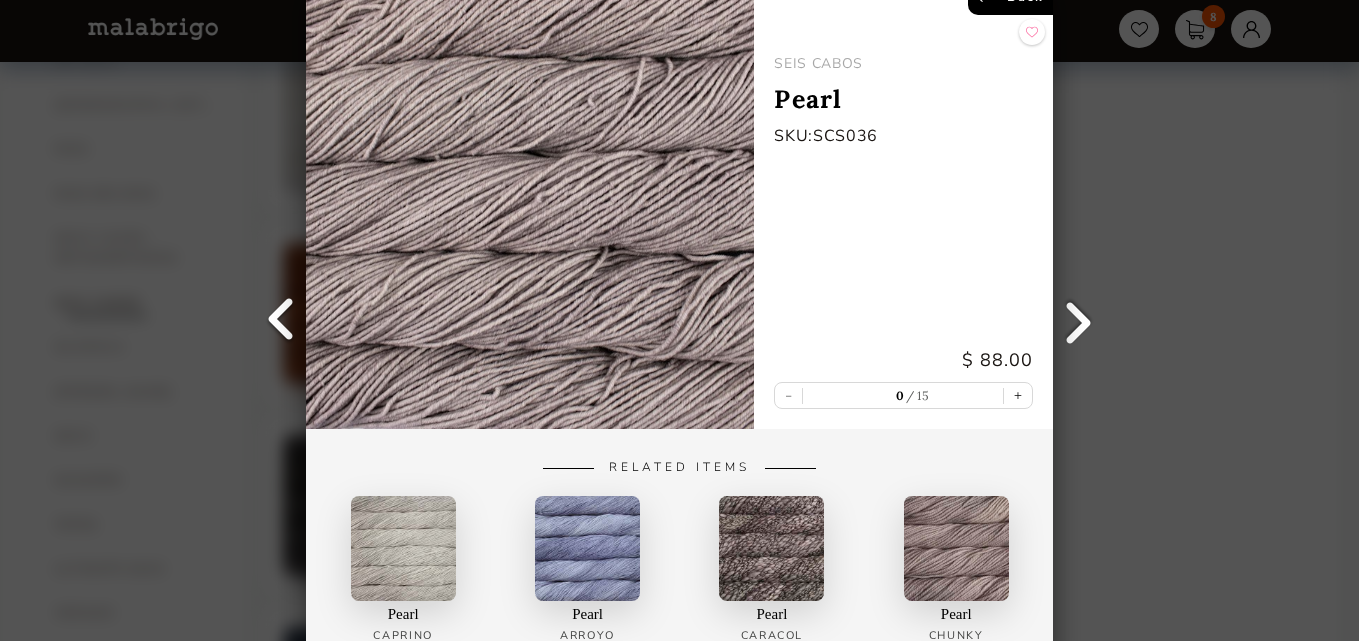 click on "Back SEIS CABOS Pearl SKU:  SCS036 $   88.00 - 0 15 + Related Items [PERSON_NAME] [PERSON_NAME] Pearl Caracol Pearl Chunky" at bounding box center (679, 320) 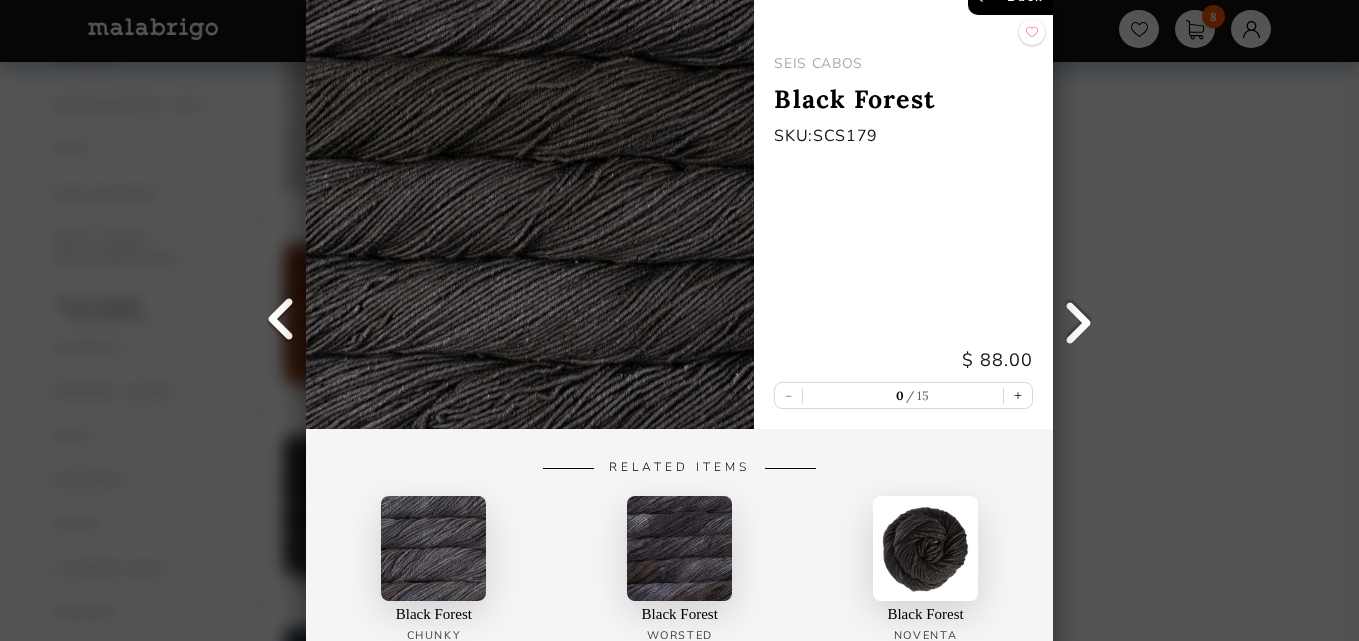 type on "1" 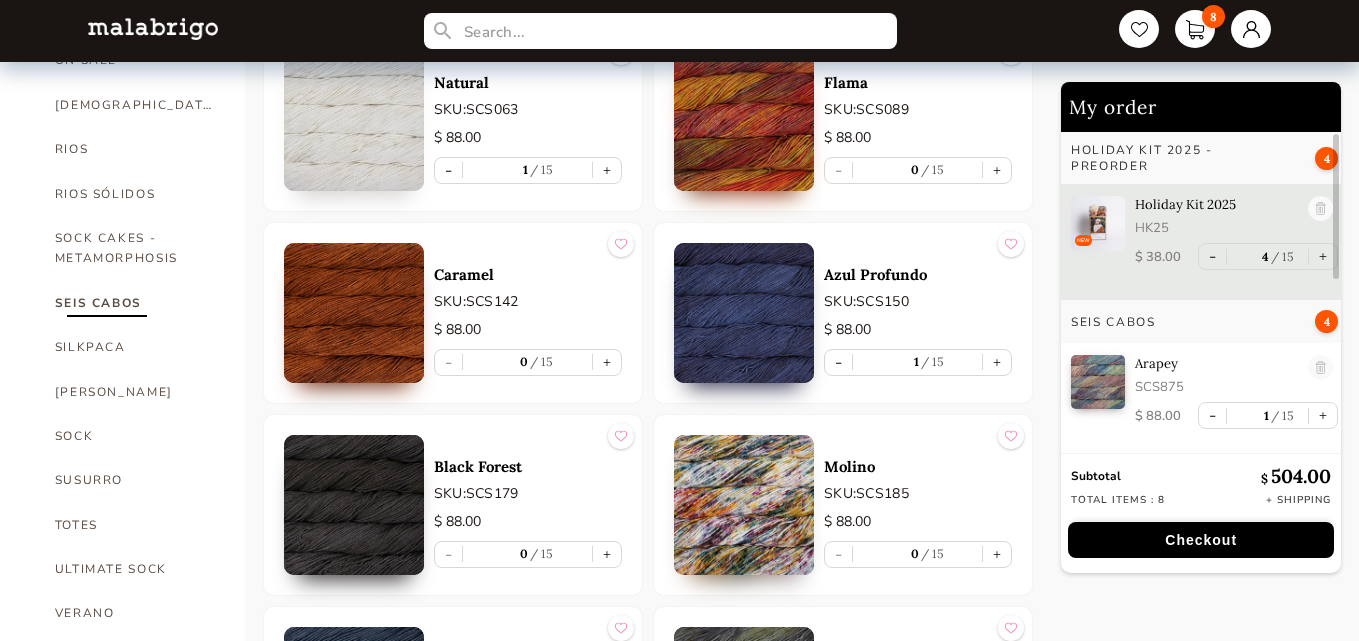 scroll, scrollTop: 1035, scrollLeft: 0, axis: vertical 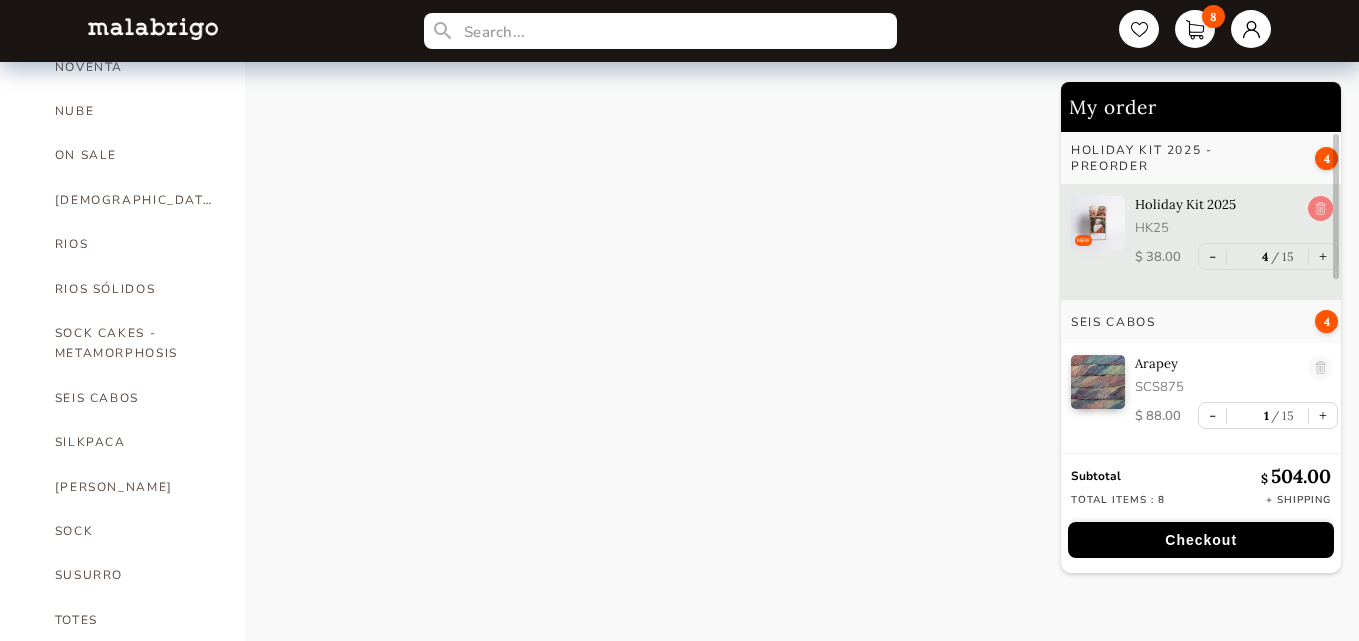 click at bounding box center [1320, 209] 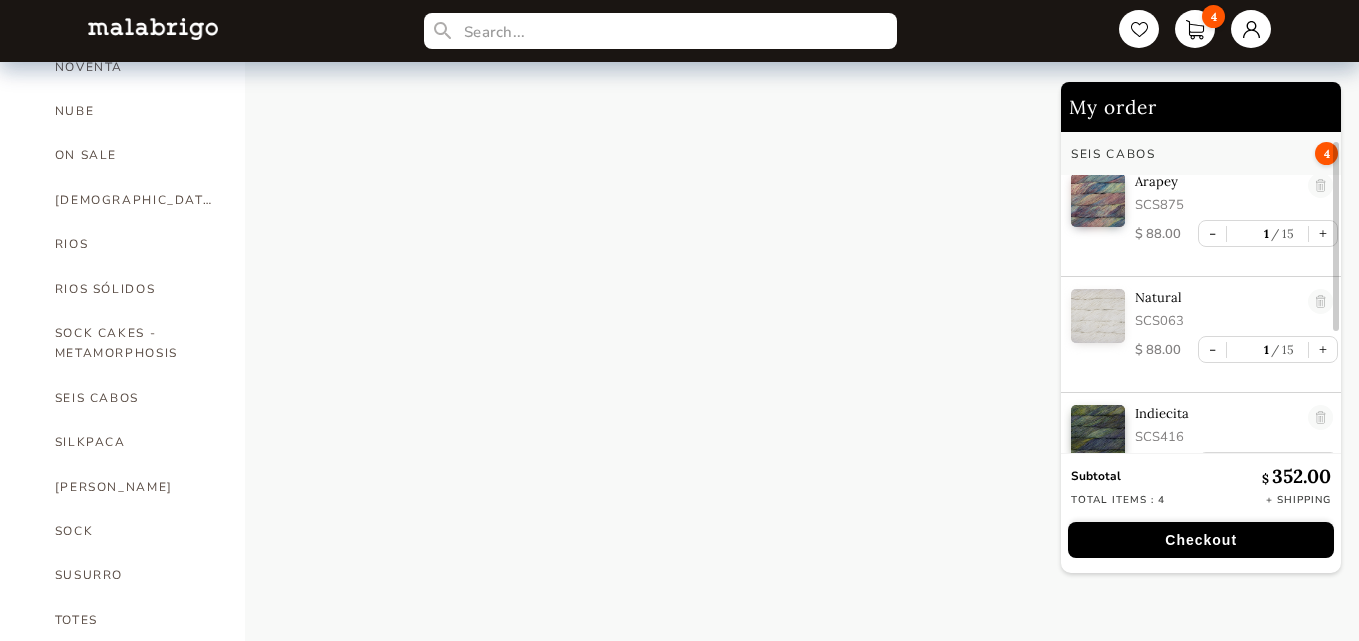scroll, scrollTop: 0, scrollLeft: 0, axis: both 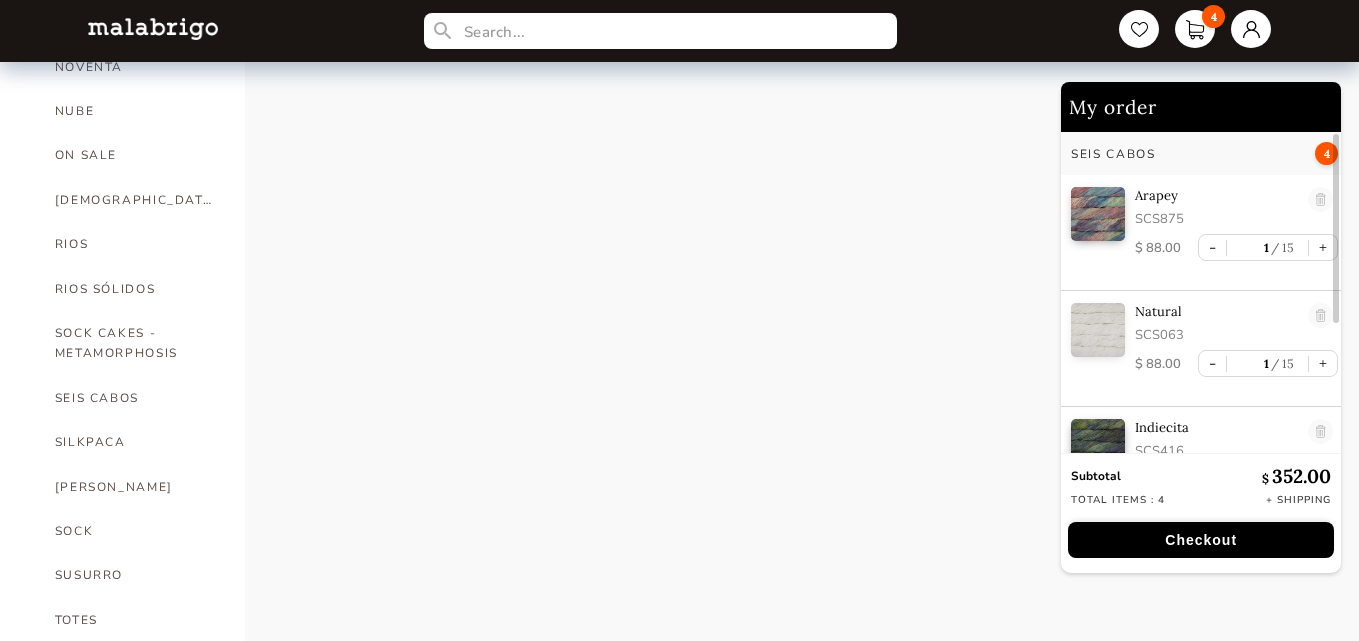 drag, startPoint x: 1334, startPoint y: 229, endPoint x: 1327, endPoint y: 214, distance: 16.552946 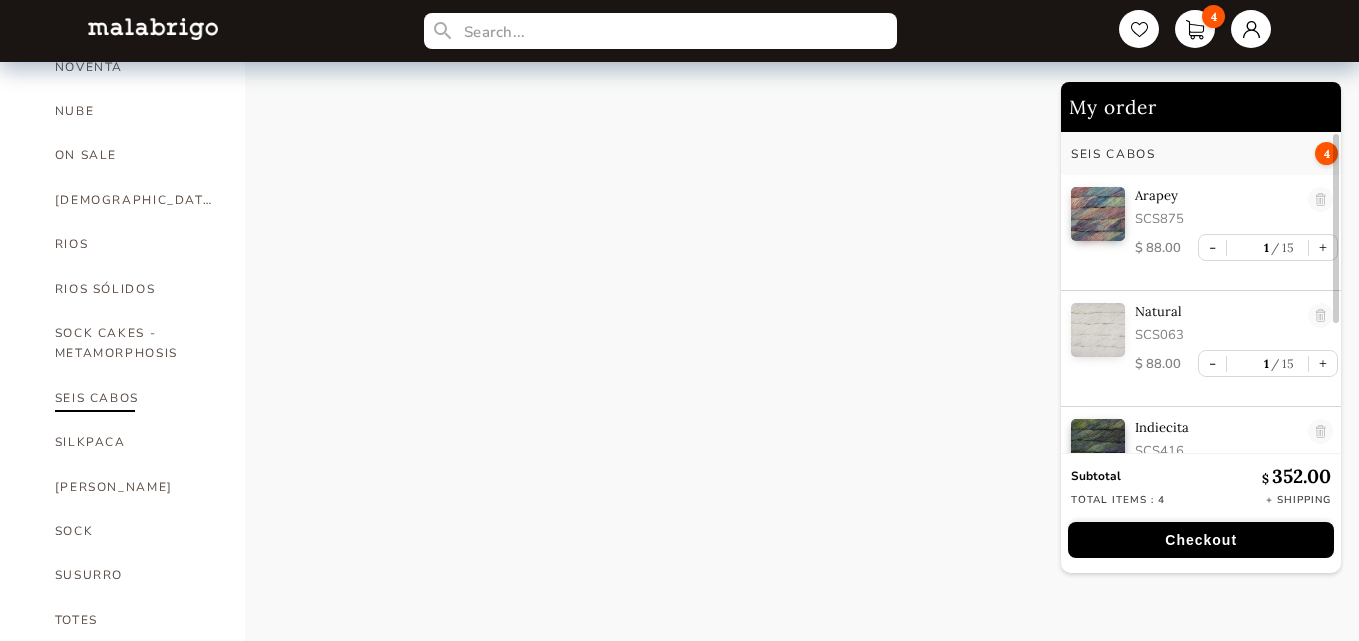 click on "SEIS CABOS" at bounding box center [135, 398] 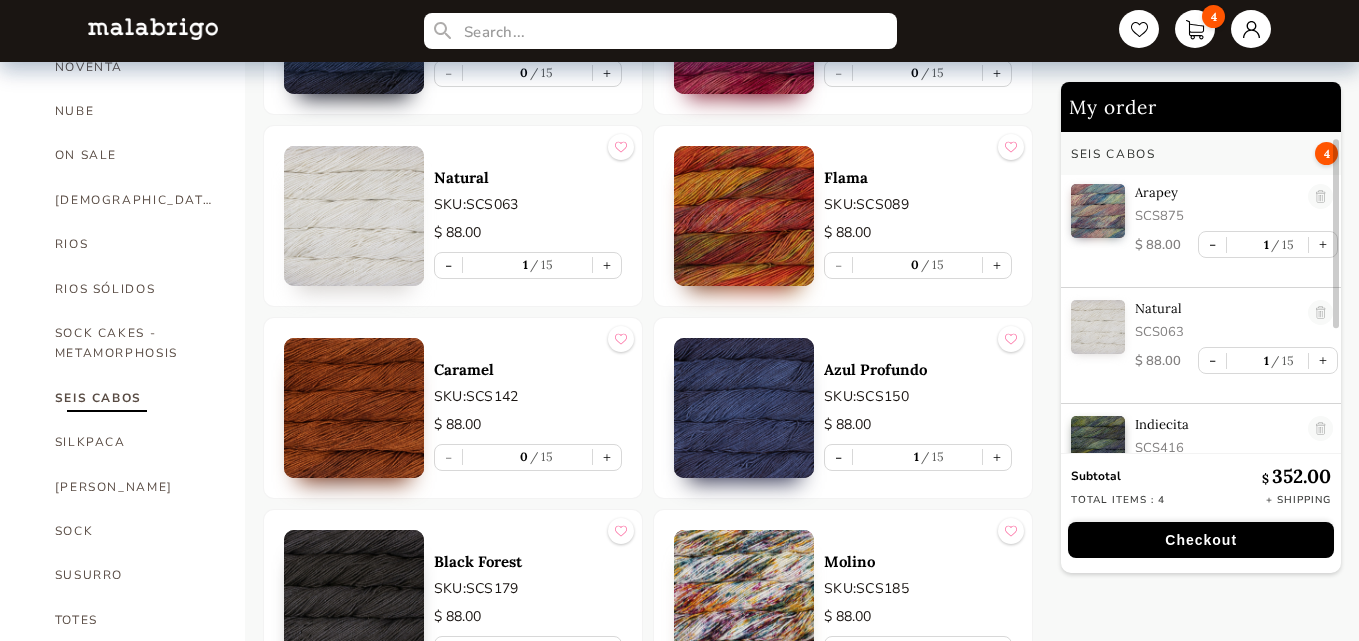 scroll, scrollTop: 0, scrollLeft: 0, axis: both 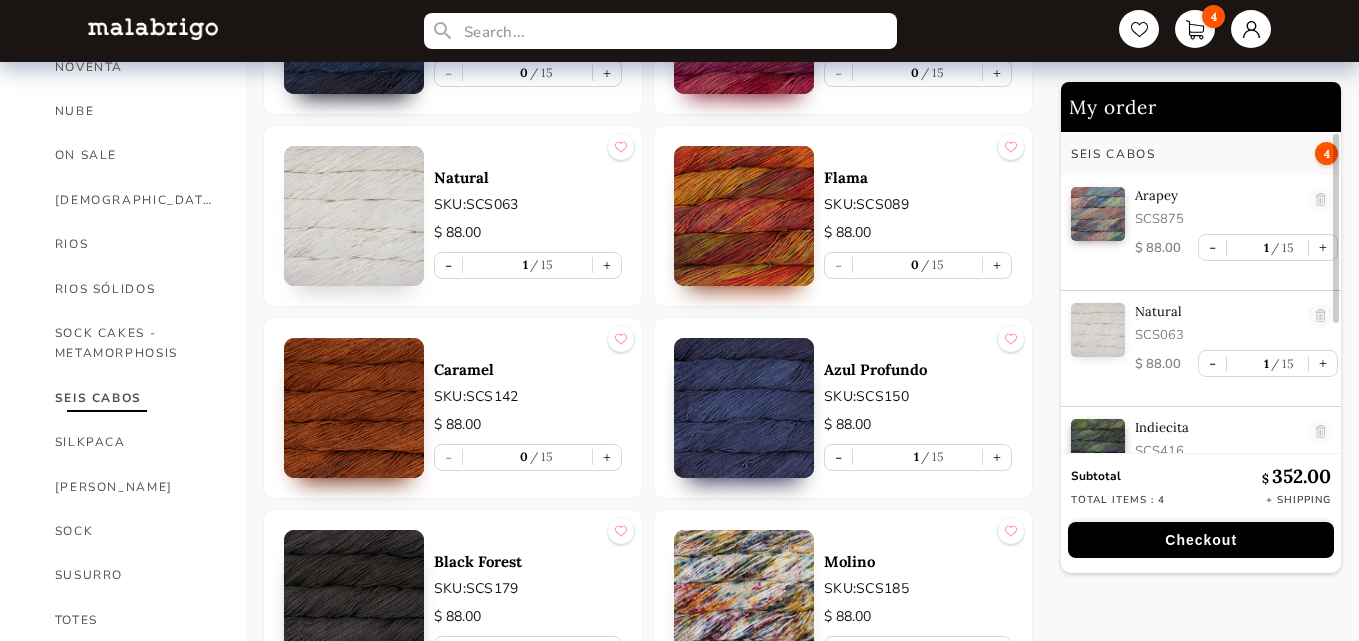 drag, startPoint x: 1335, startPoint y: 228, endPoint x: 1316, endPoint y: 172, distance: 59.135437 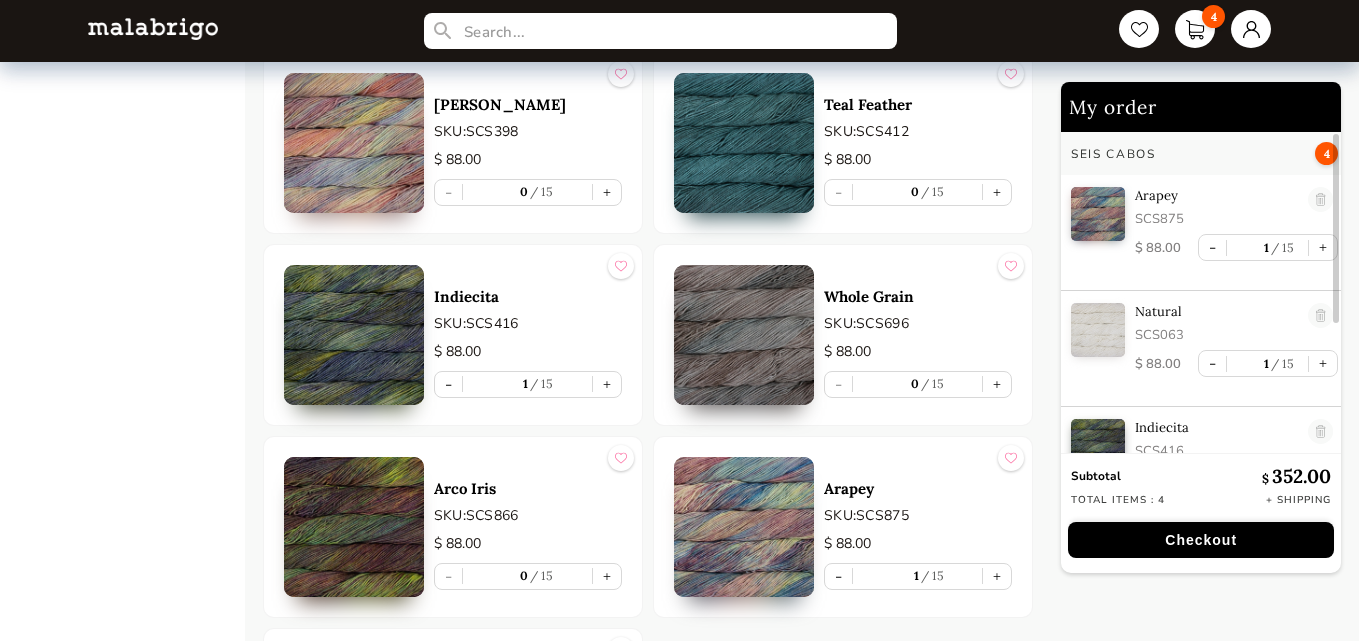 scroll, scrollTop: 2473, scrollLeft: 0, axis: vertical 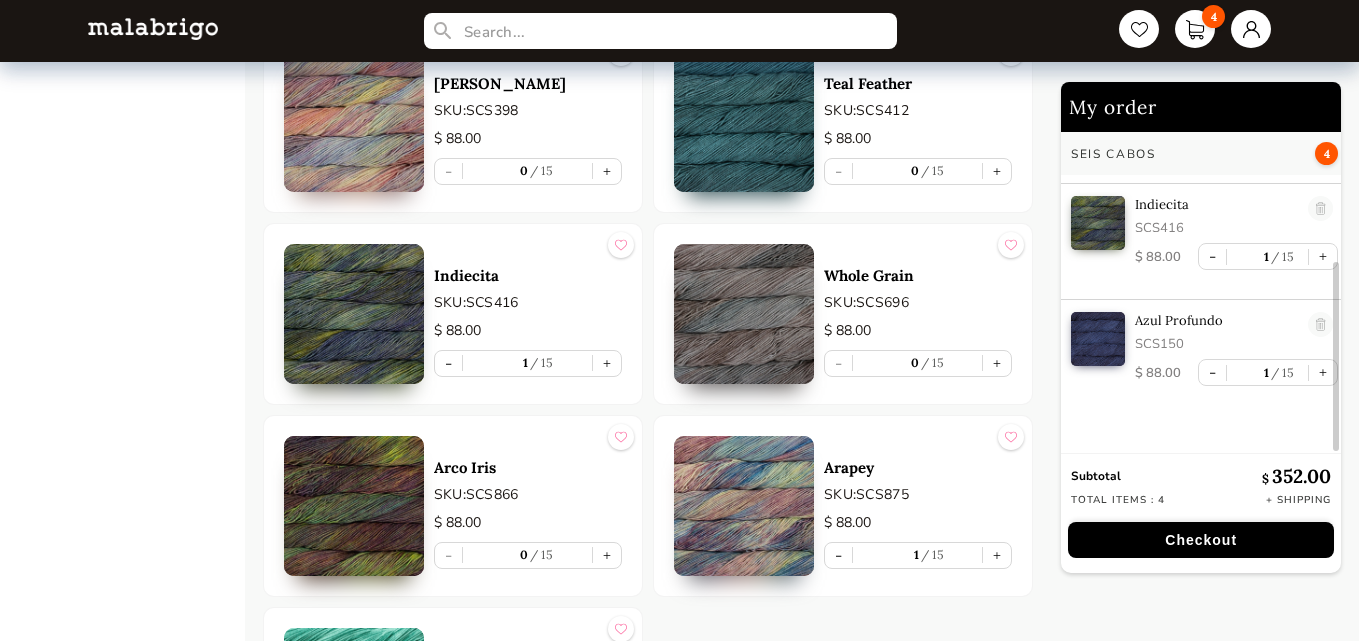 drag, startPoint x: 1334, startPoint y: 267, endPoint x: 1353, endPoint y: 461, distance: 194.92819 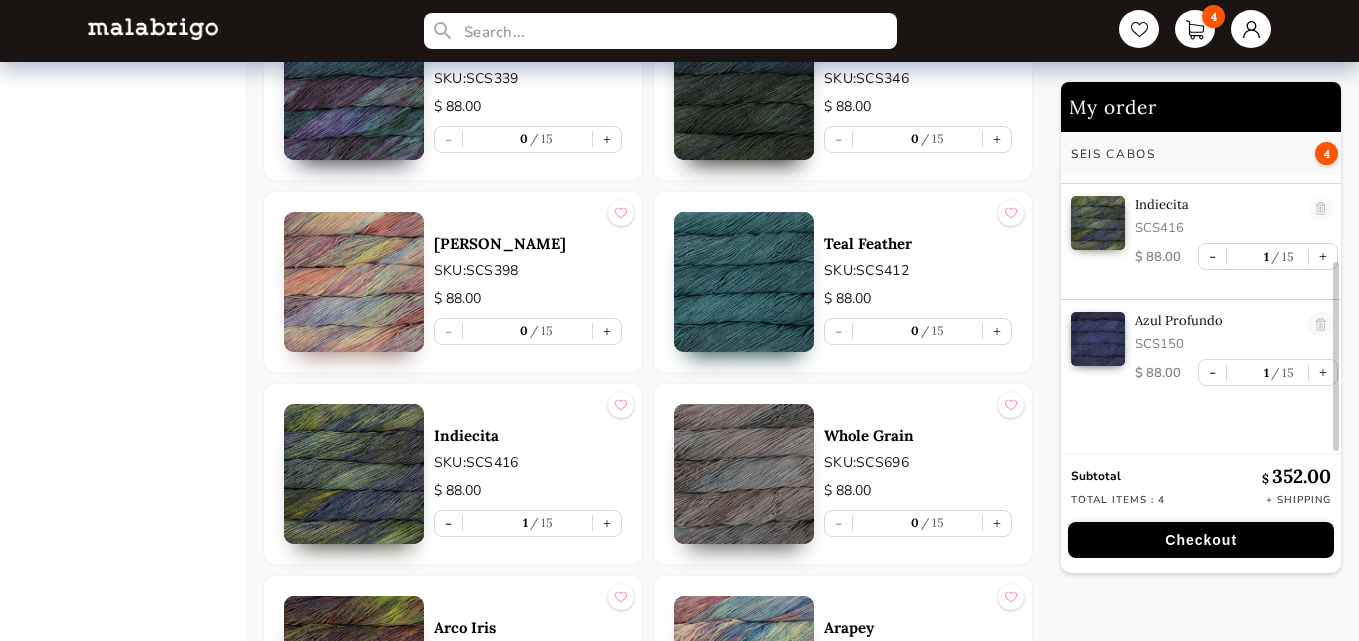 scroll, scrollTop: 2307, scrollLeft: 0, axis: vertical 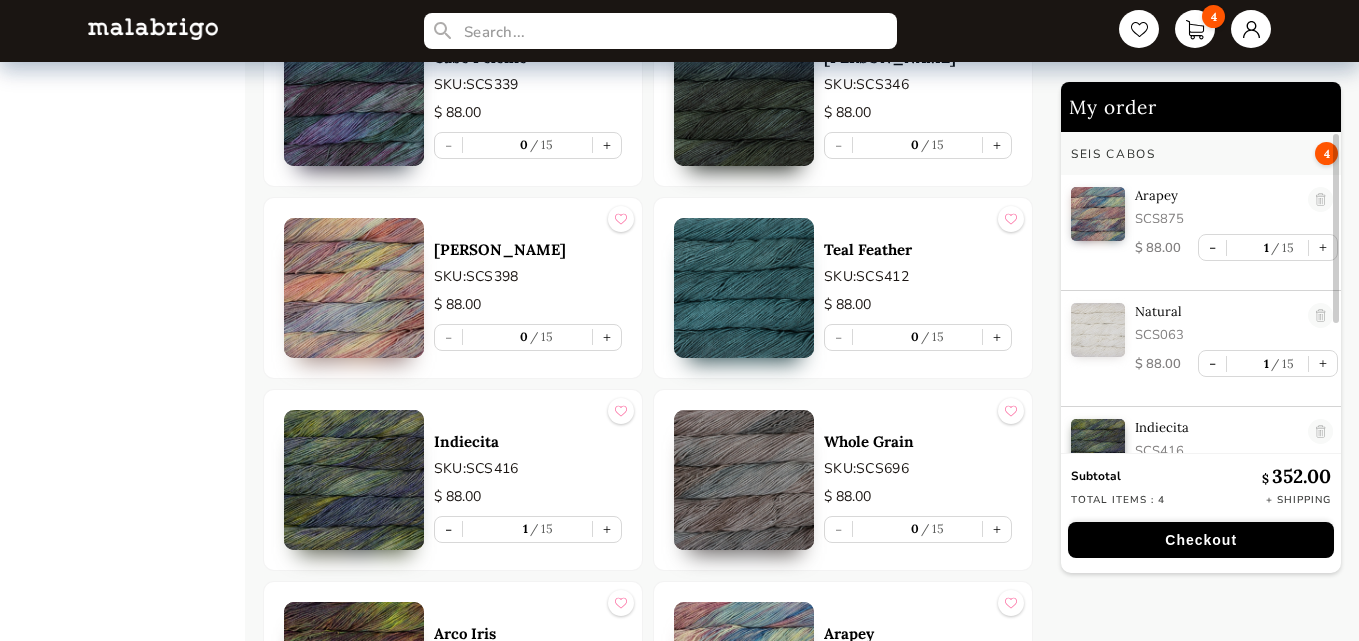 drag, startPoint x: 1335, startPoint y: 423, endPoint x: 1362, endPoint y: 236, distance: 188.93915 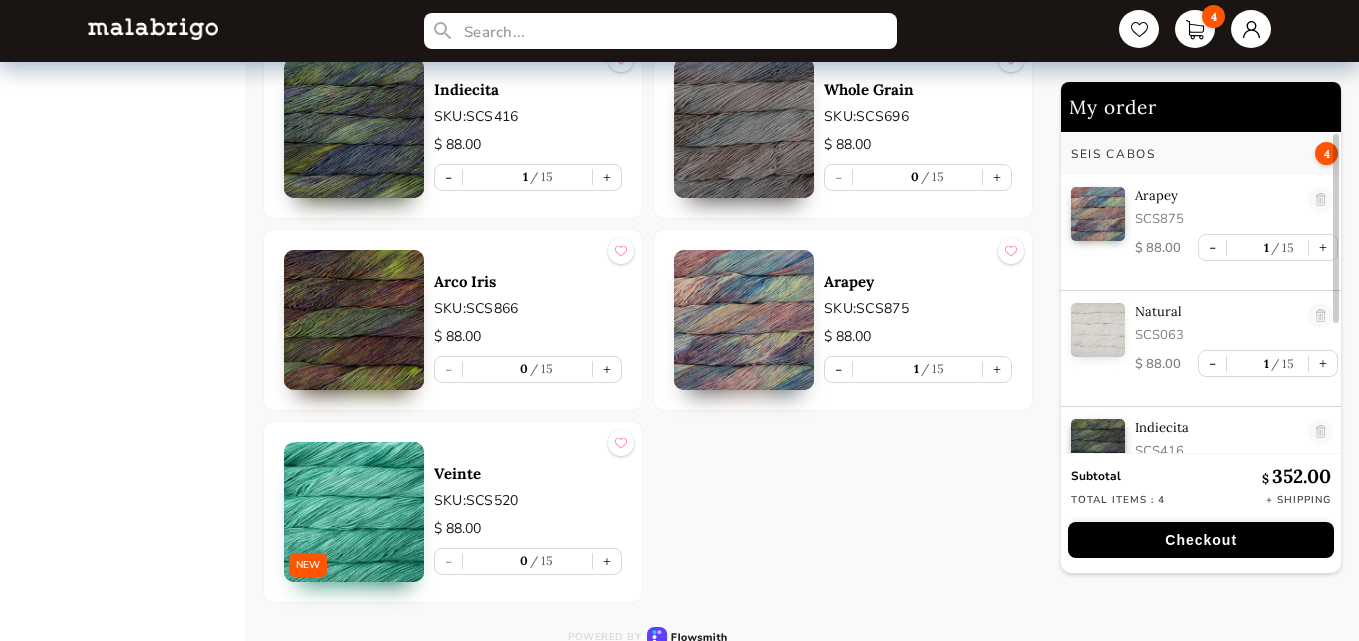 scroll, scrollTop: 2669, scrollLeft: 0, axis: vertical 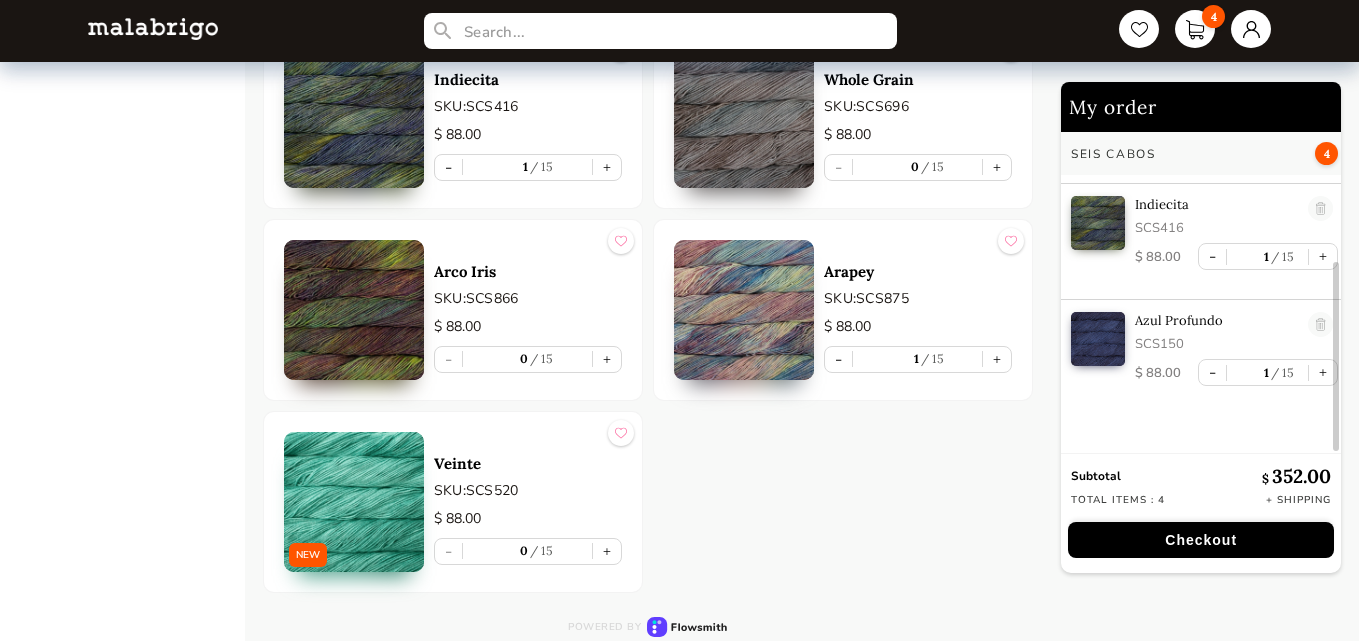 drag, startPoint x: 1337, startPoint y: 269, endPoint x: 1302, endPoint y: 401, distance: 136.56134 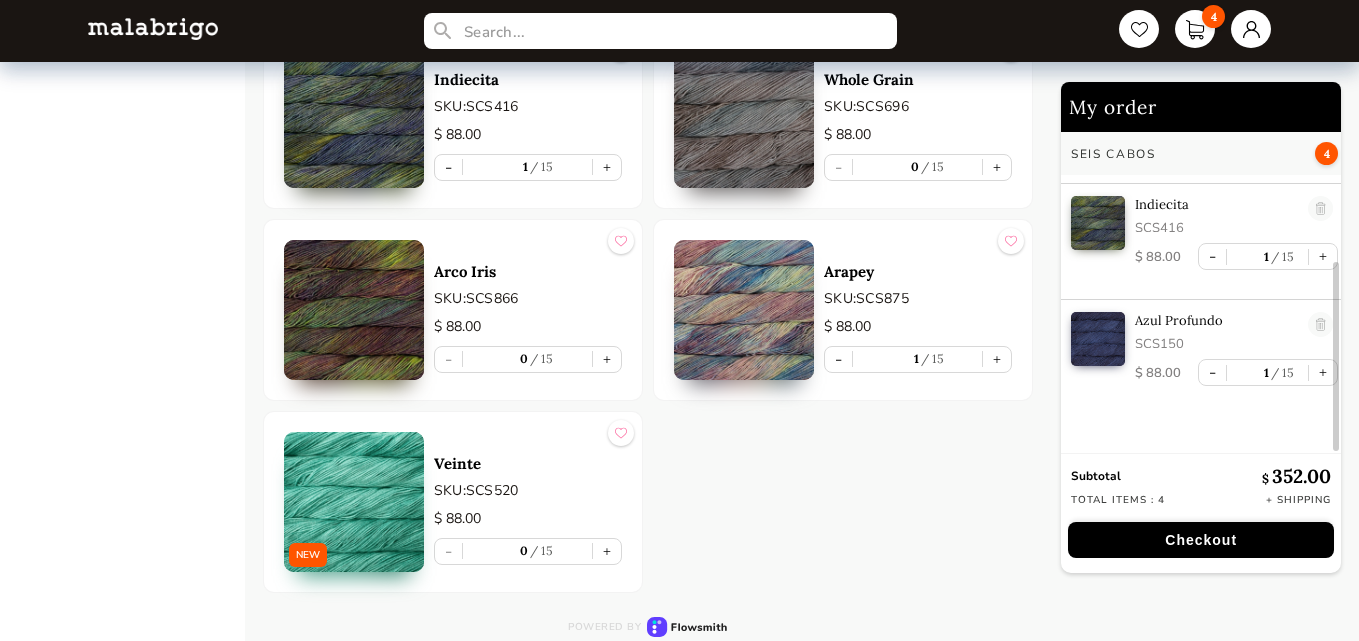 click on "Checkout" at bounding box center (1201, 540) 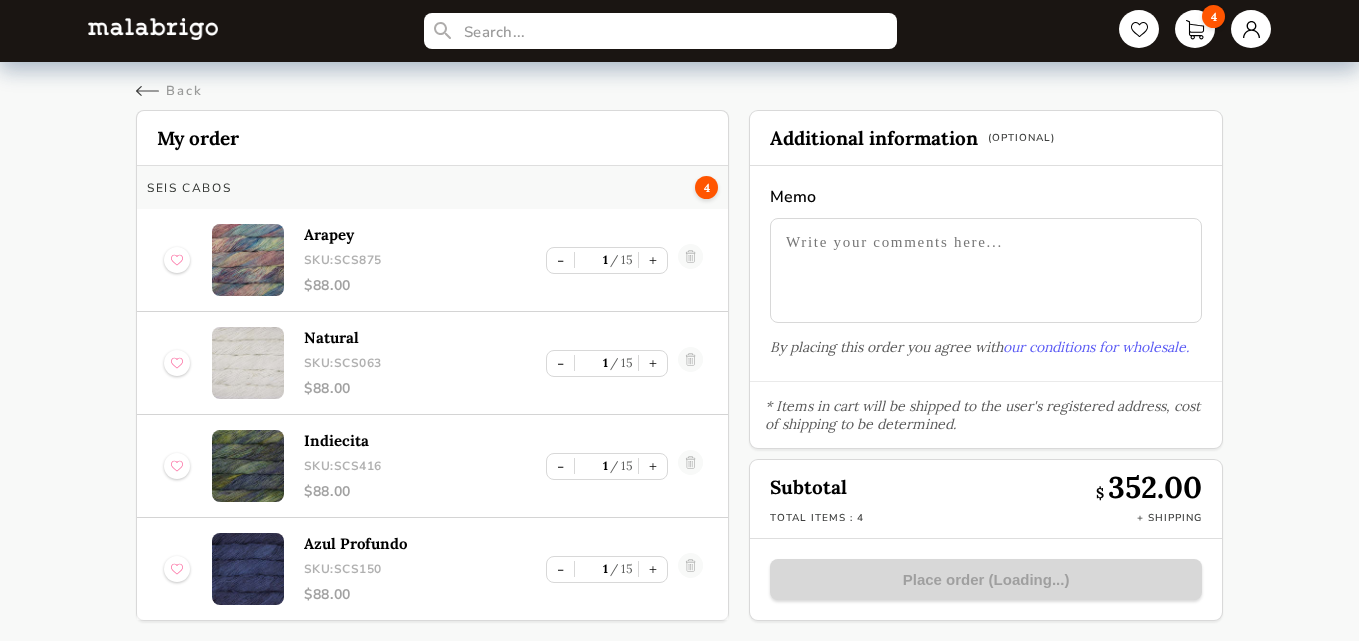 scroll, scrollTop: 0, scrollLeft: 0, axis: both 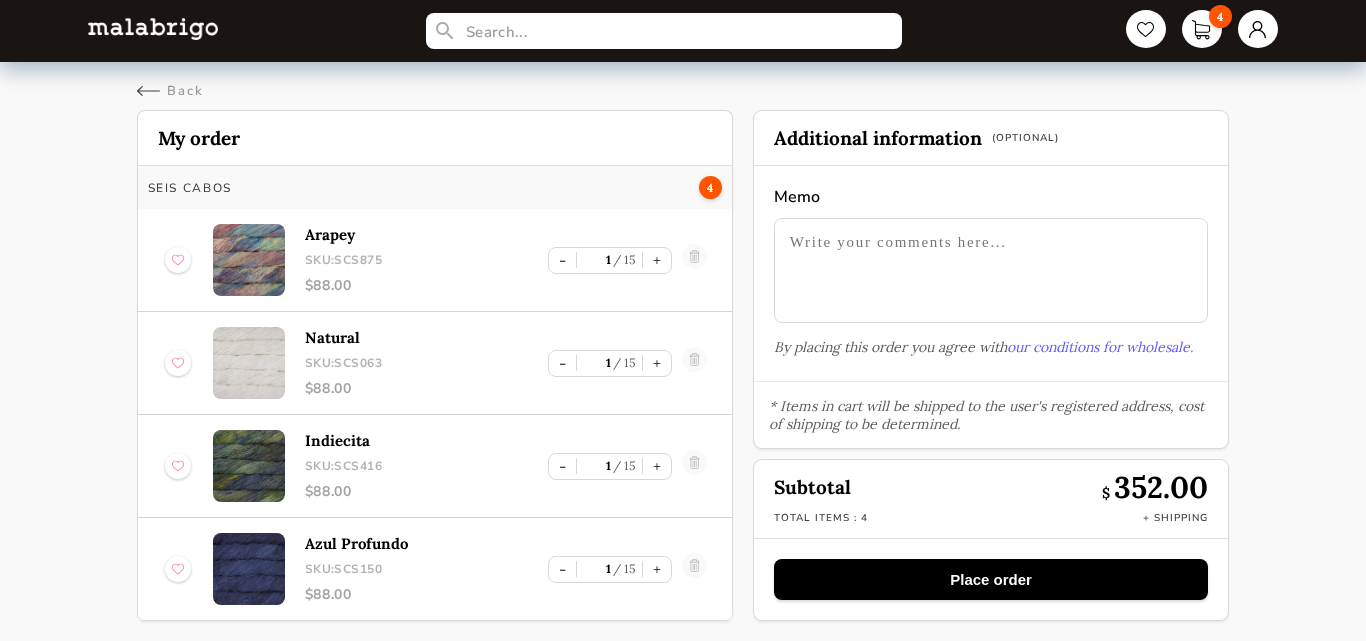 click on "Place order" at bounding box center [991, 579] 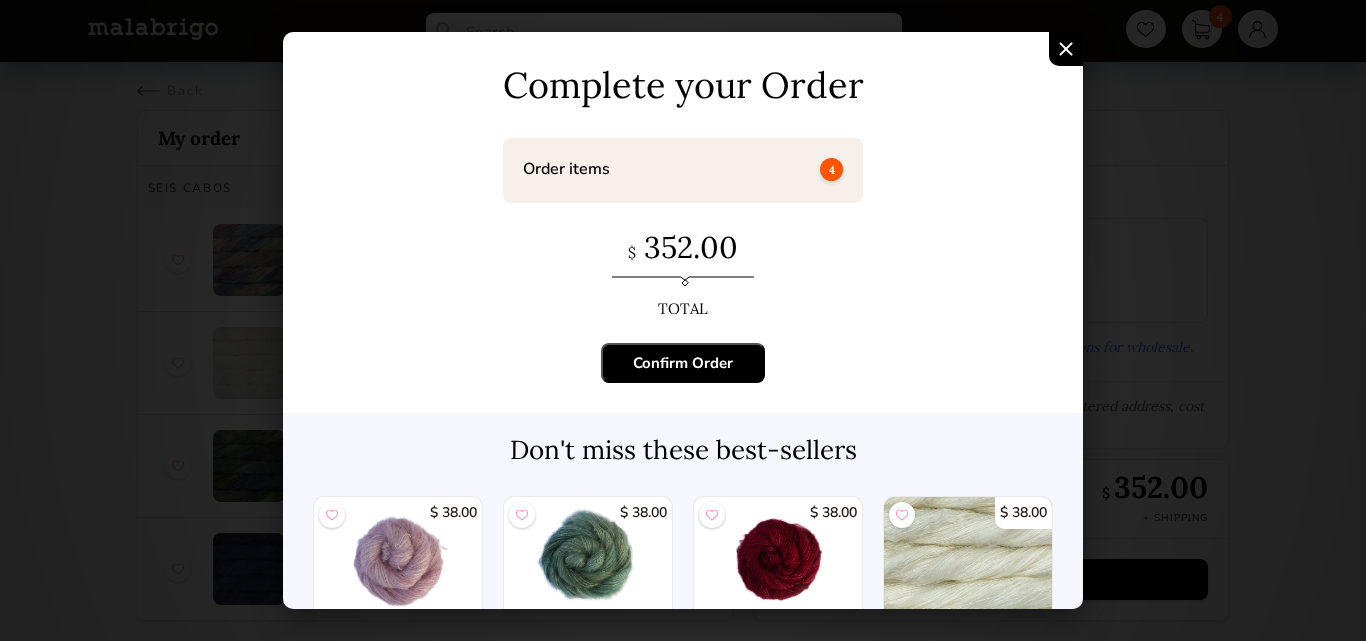 click on "Confirm Order" at bounding box center (683, 363) 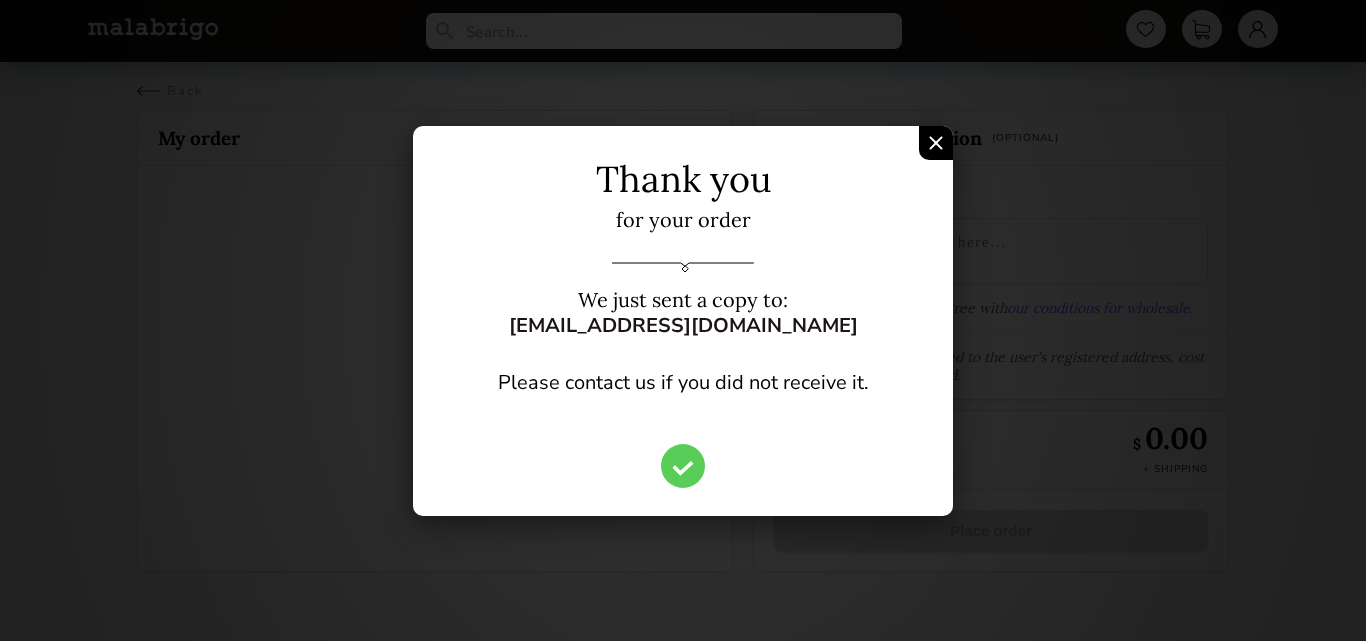click at bounding box center [936, 143] 